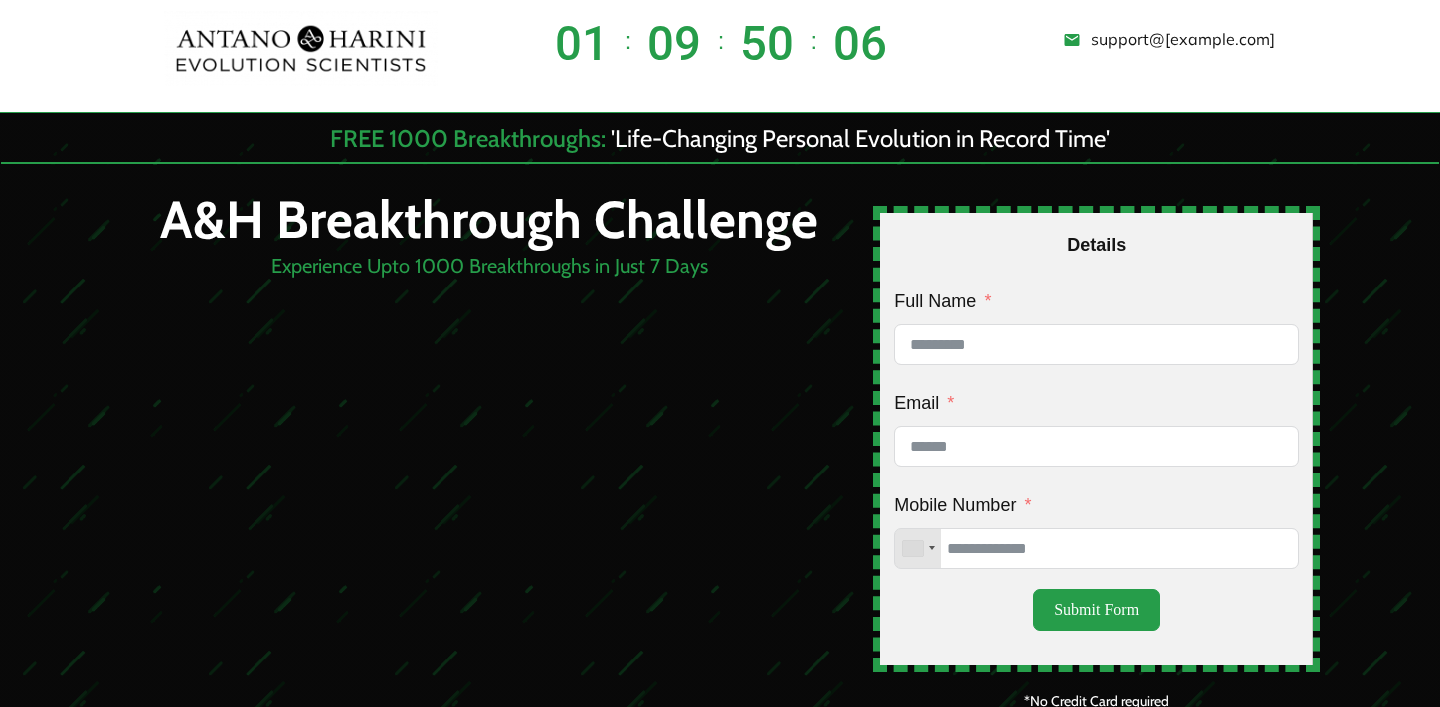 scroll, scrollTop: 0, scrollLeft: 0, axis: both 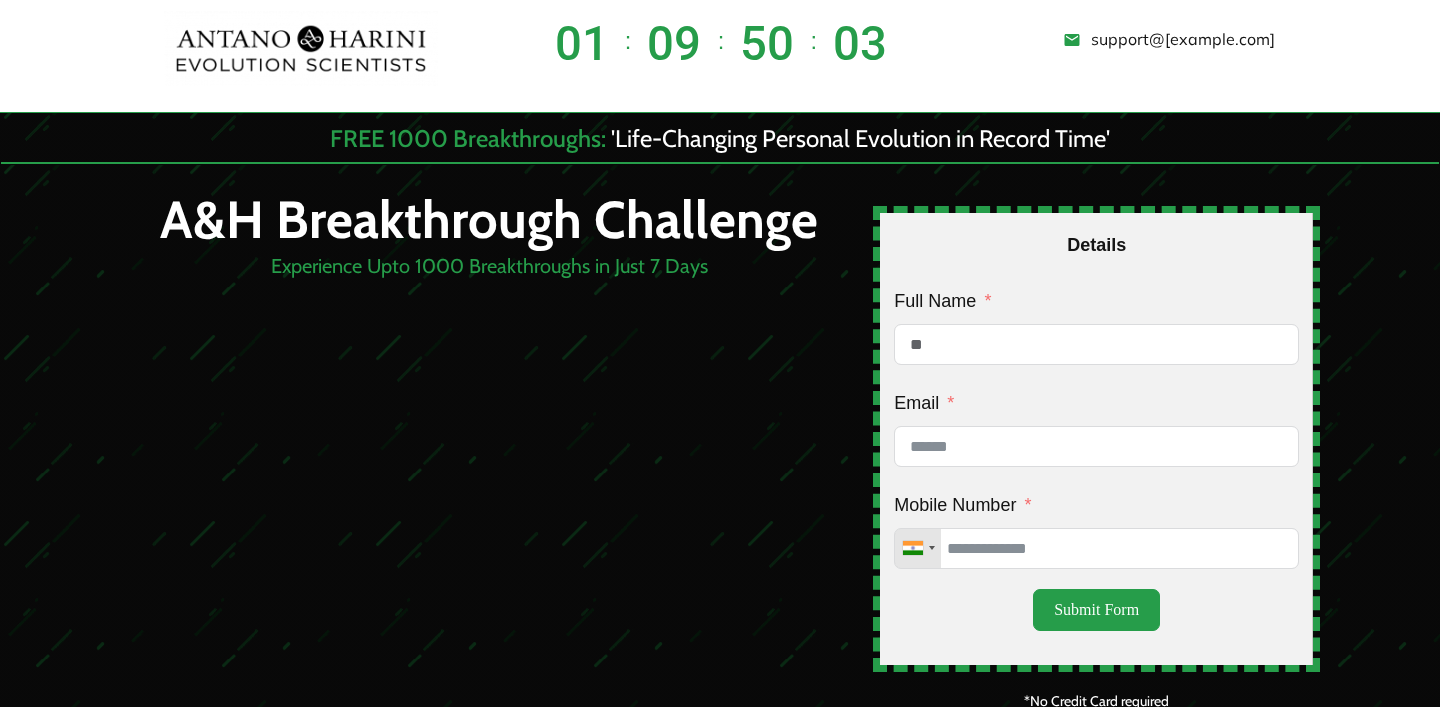 type on "*" 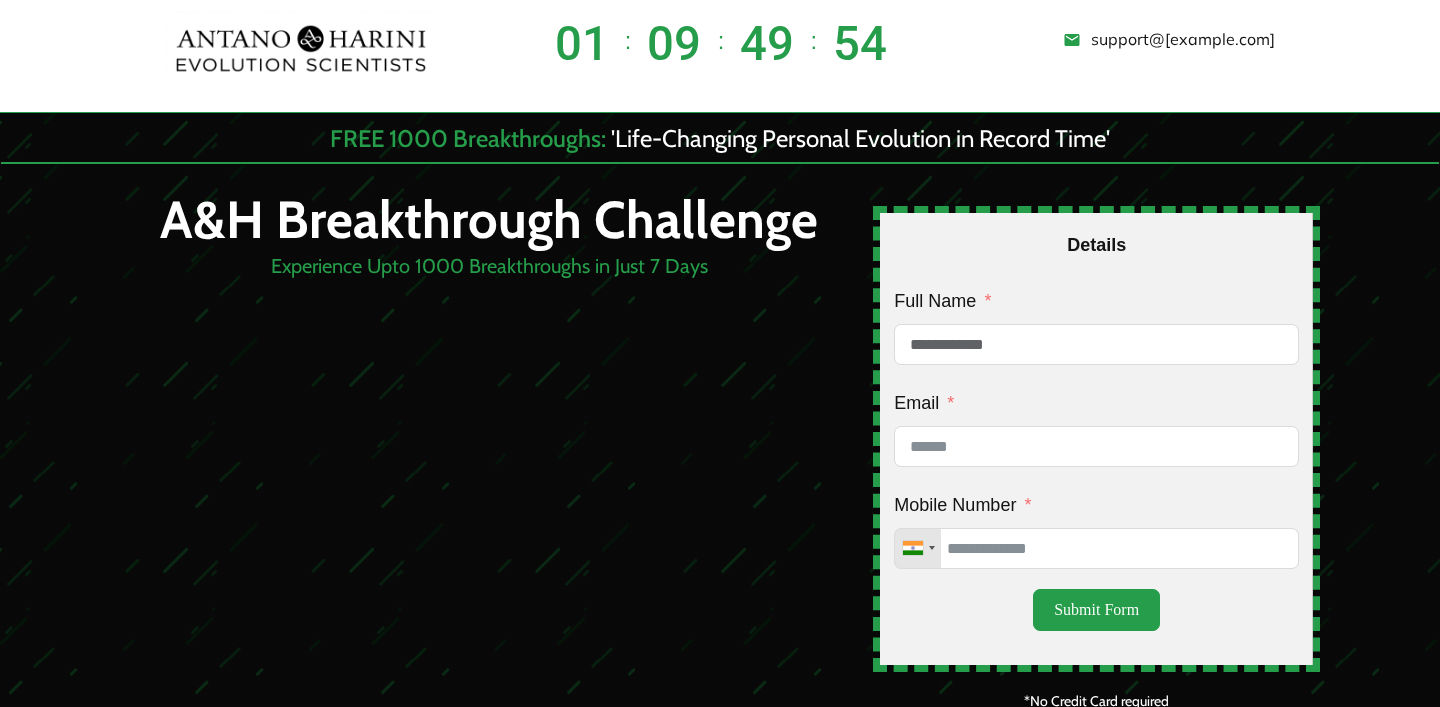 type on "**********" 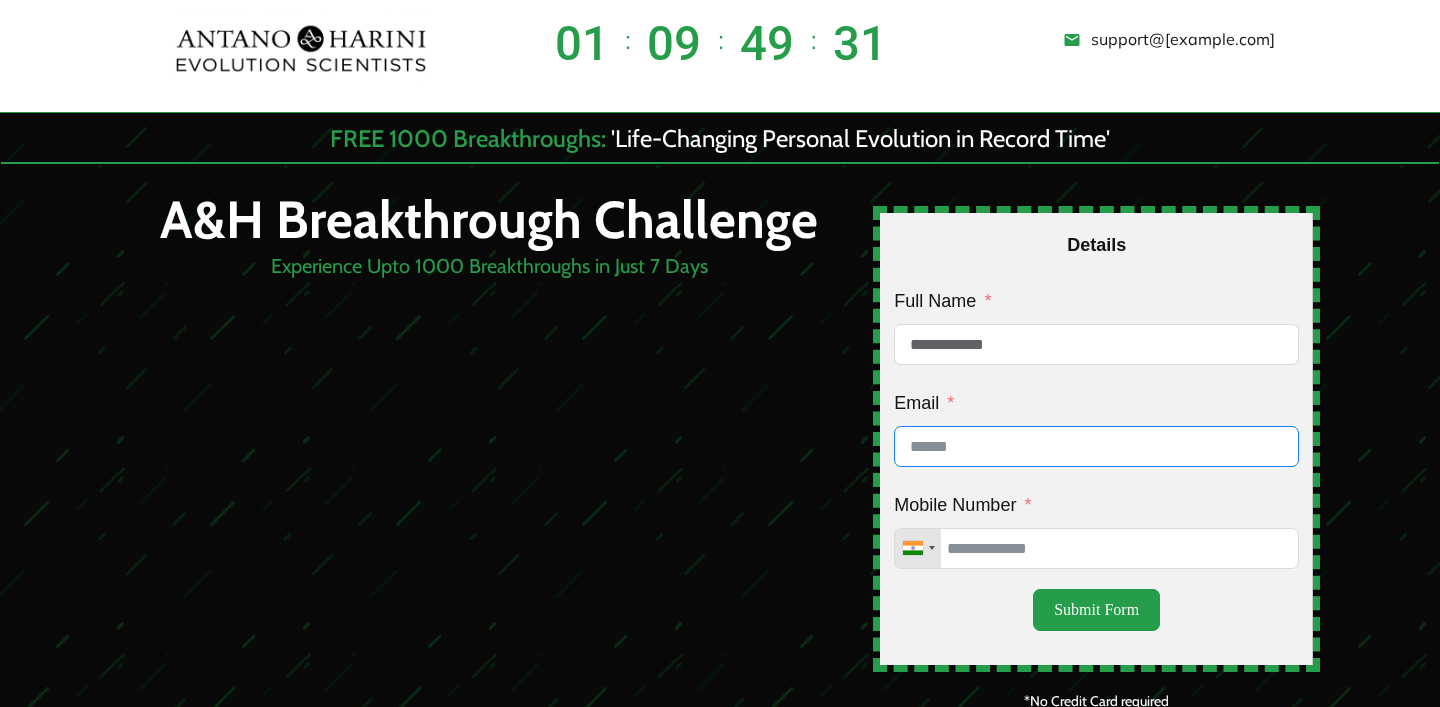click on "Email" at bounding box center (1096, 446) 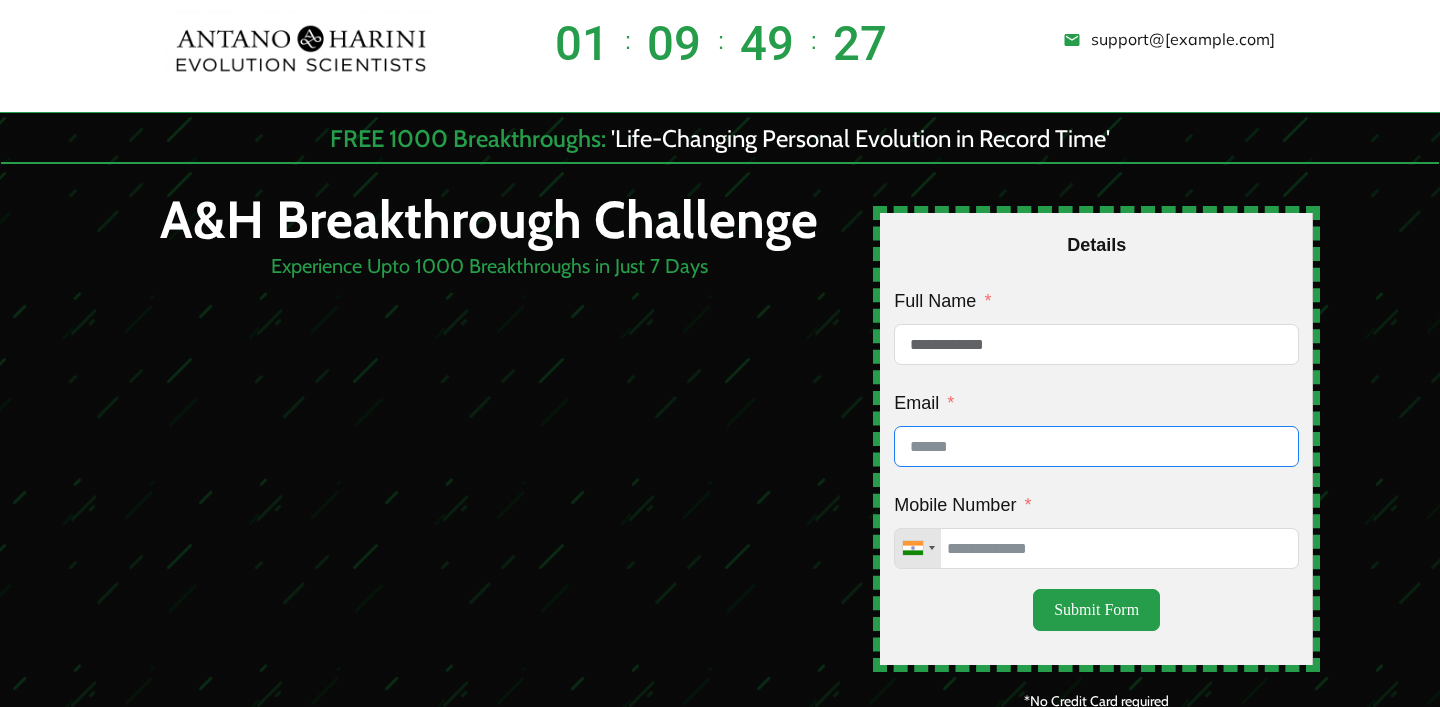 paste on "**********" 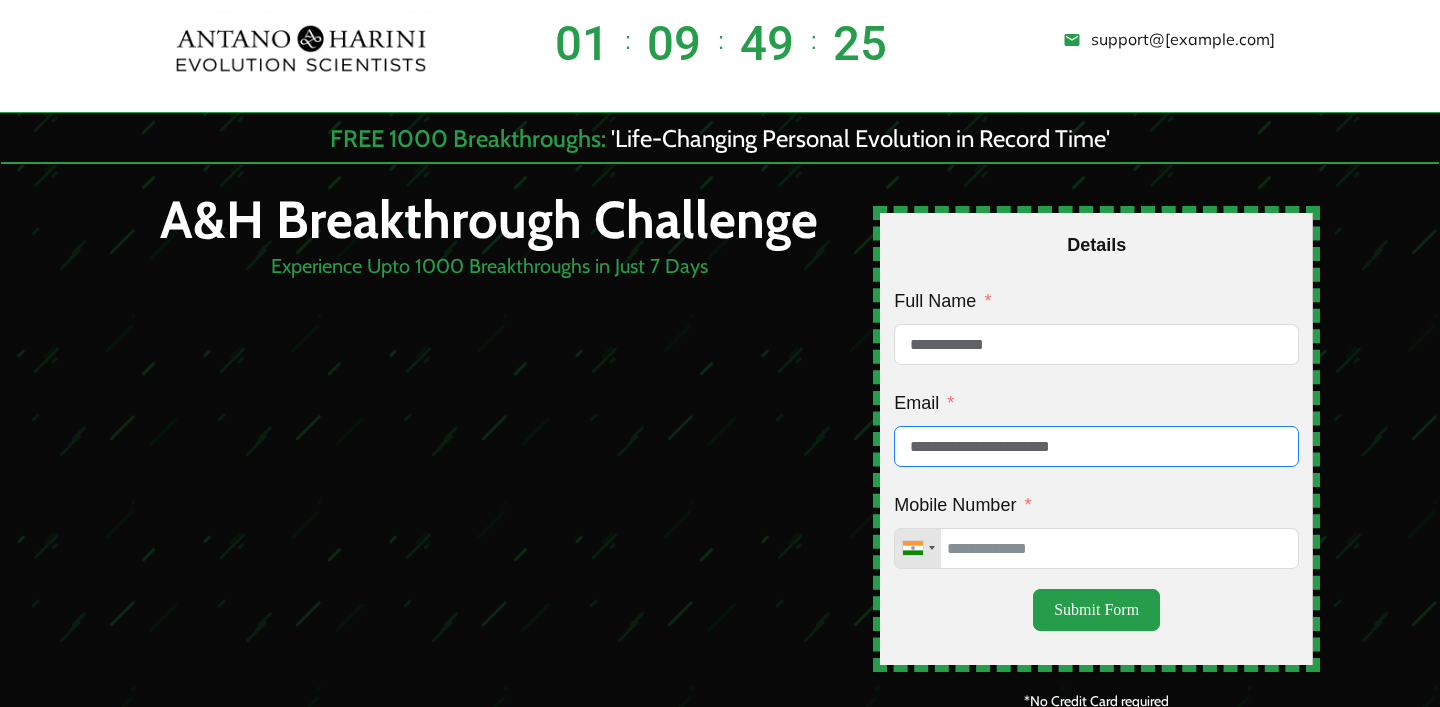 type on "**********" 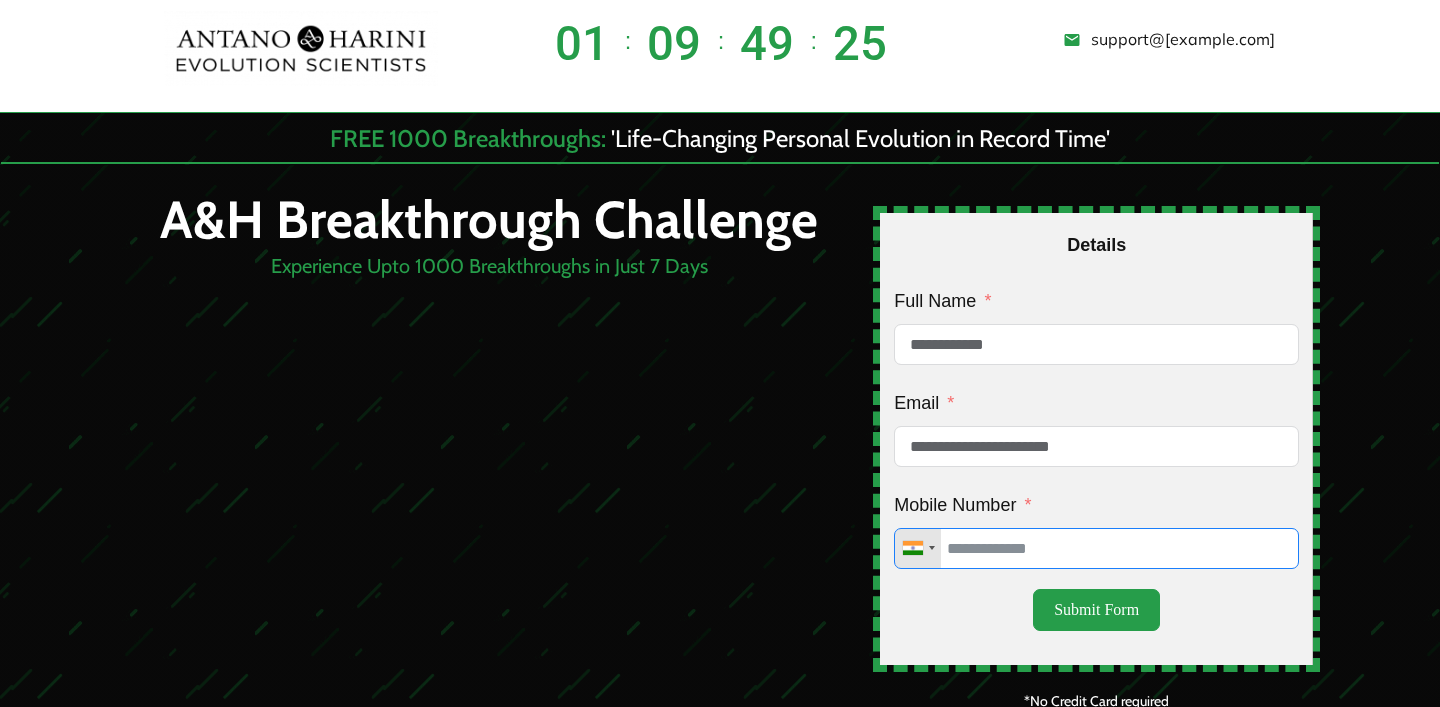 click on "Mobile Number" at bounding box center [1096, 548] 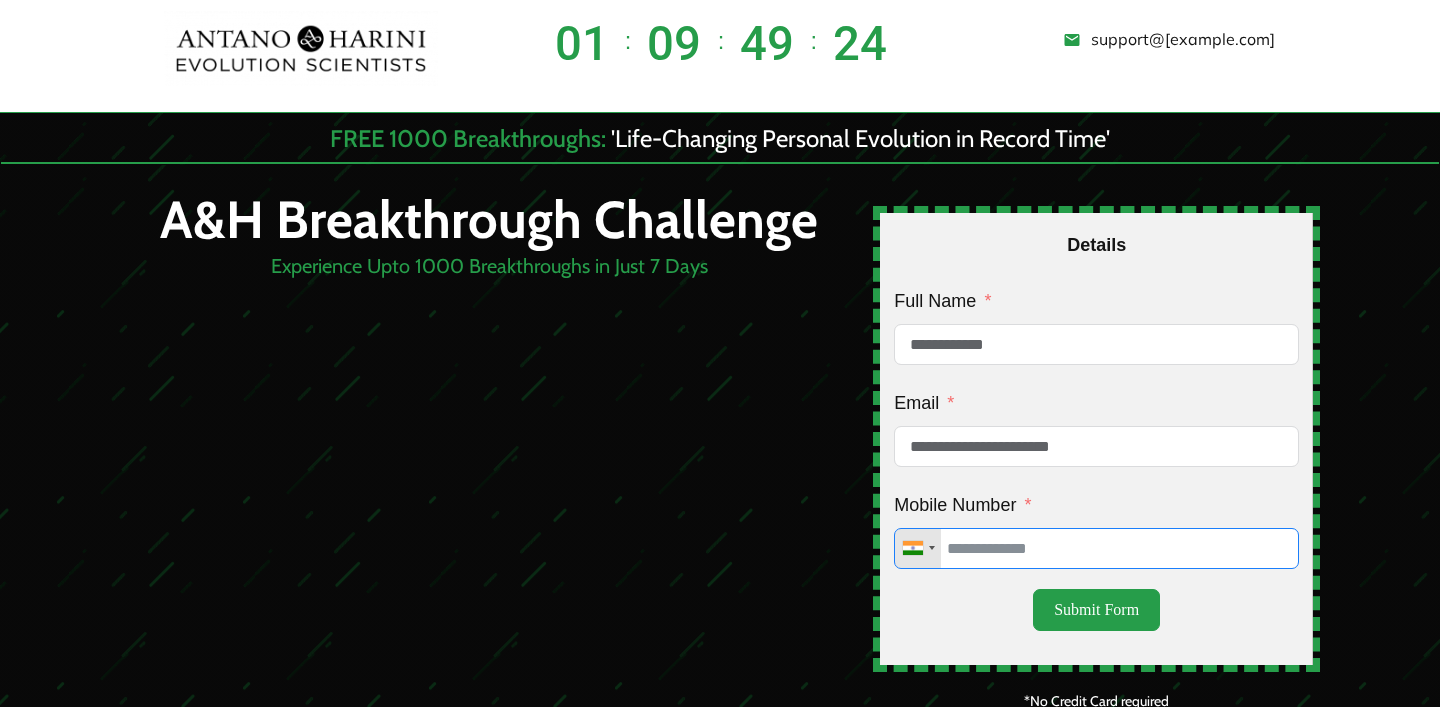 click on "Mobile Number" at bounding box center (1096, 548) 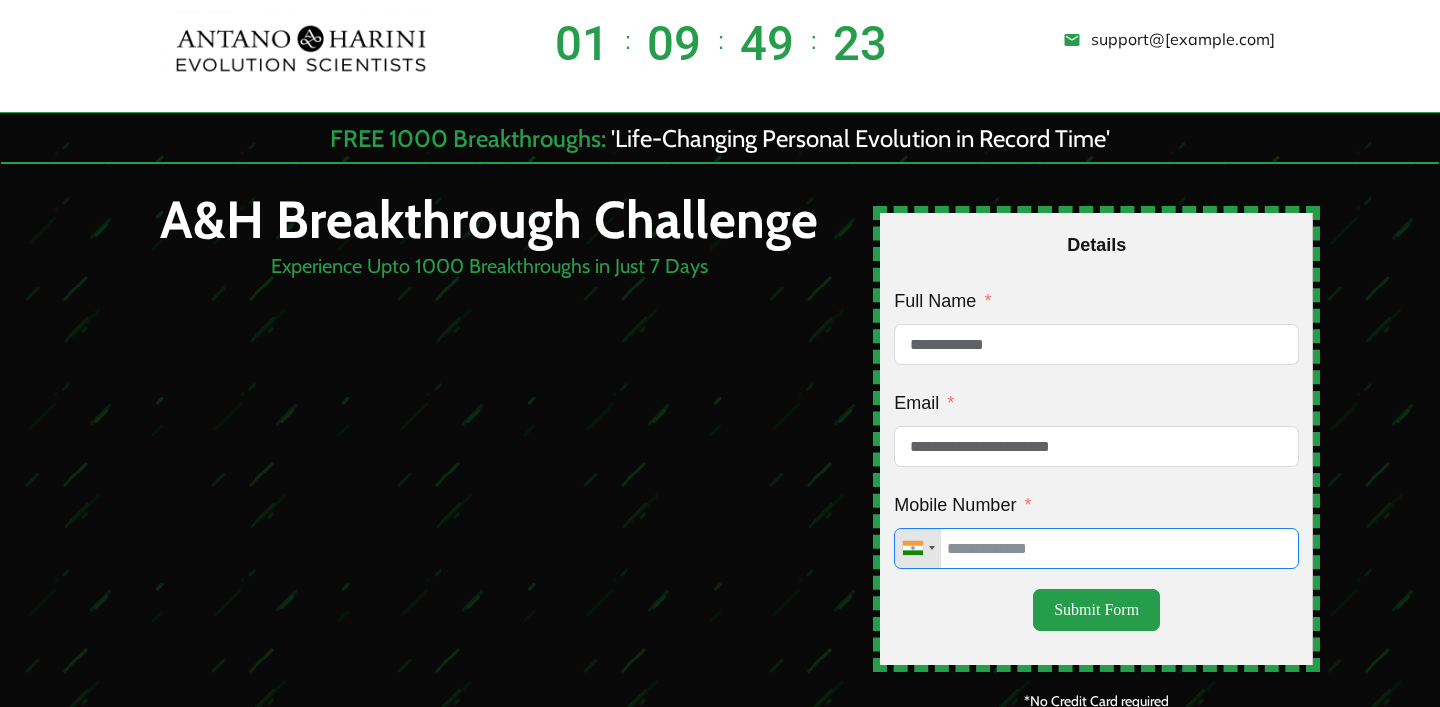 click on "Mobile Number" at bounding box center [1096, 548] 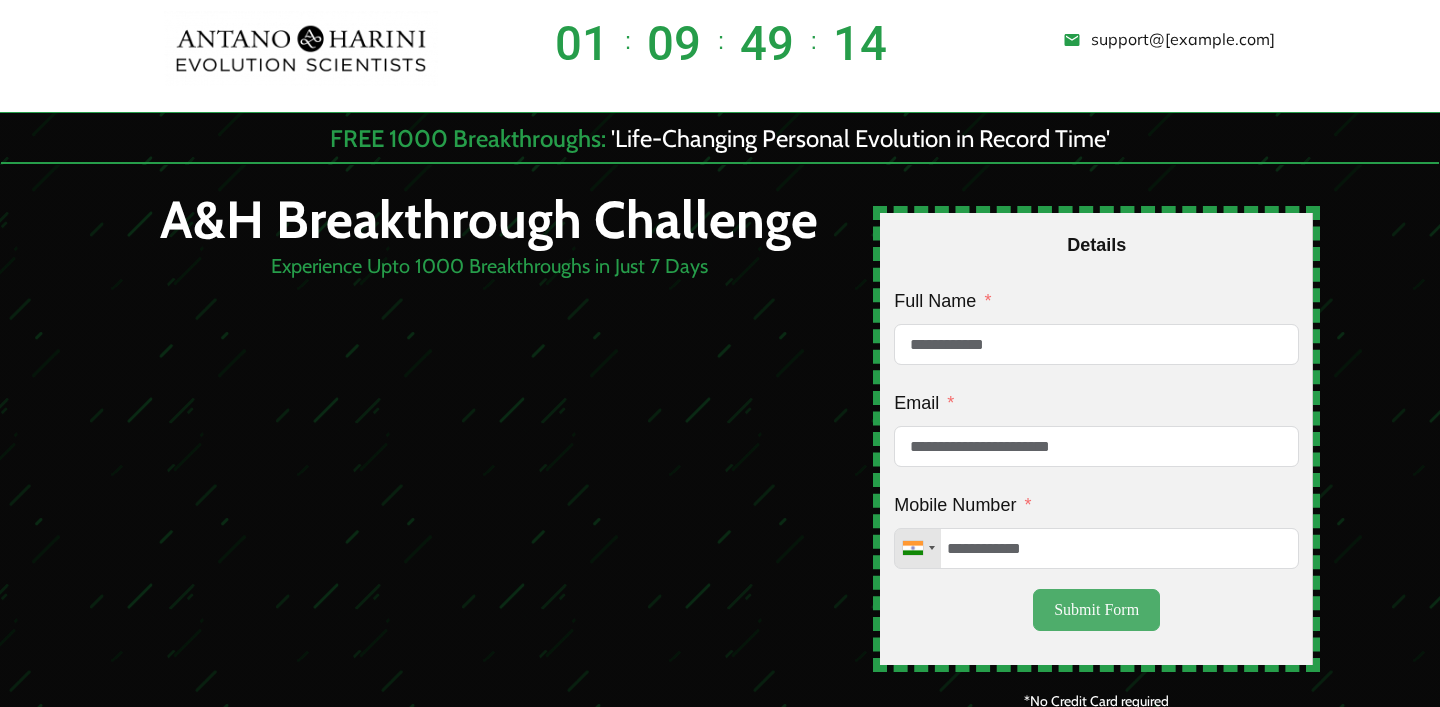 click on "Submit Form" at bounding box center (1096, 610) 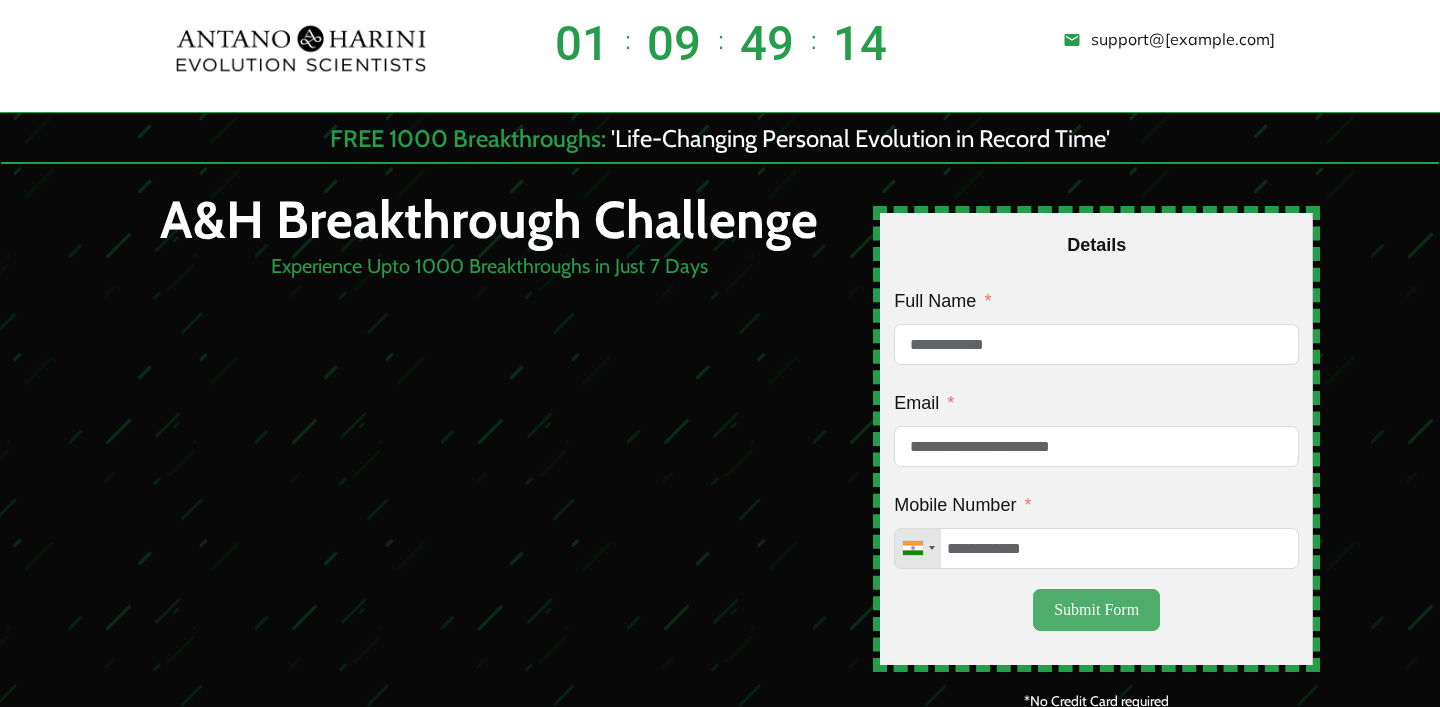 type on "**********" 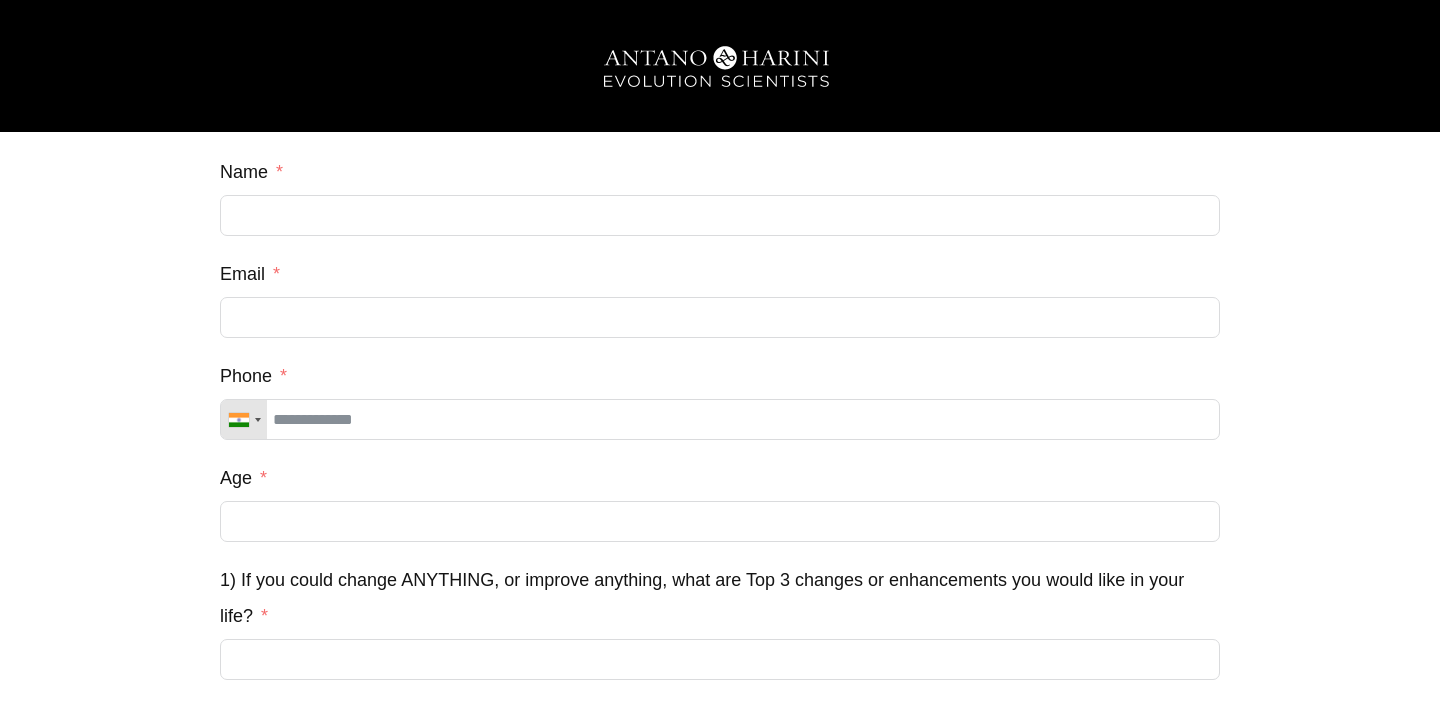 scroll, scrollTop: 0, scrollLeft: 0, axis: both 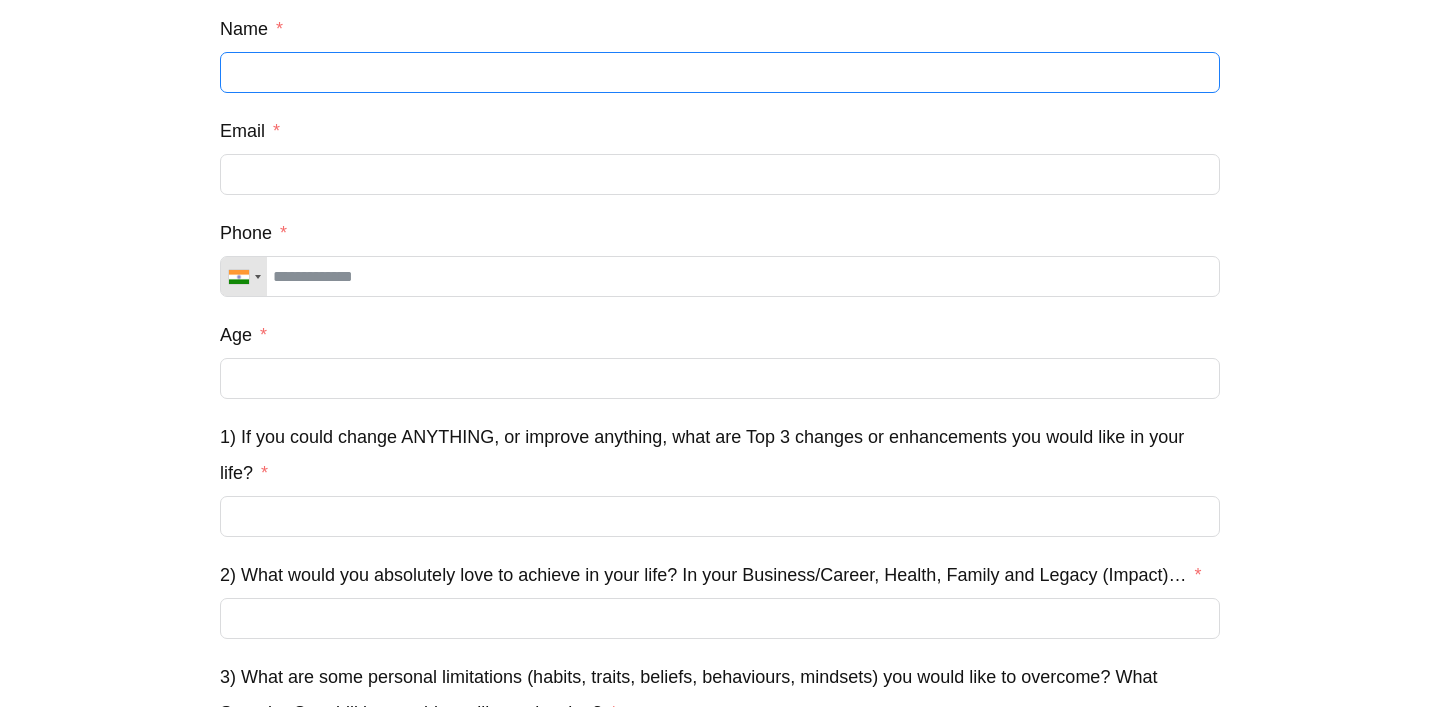 click on "Name" at bounding box center (720, 72) 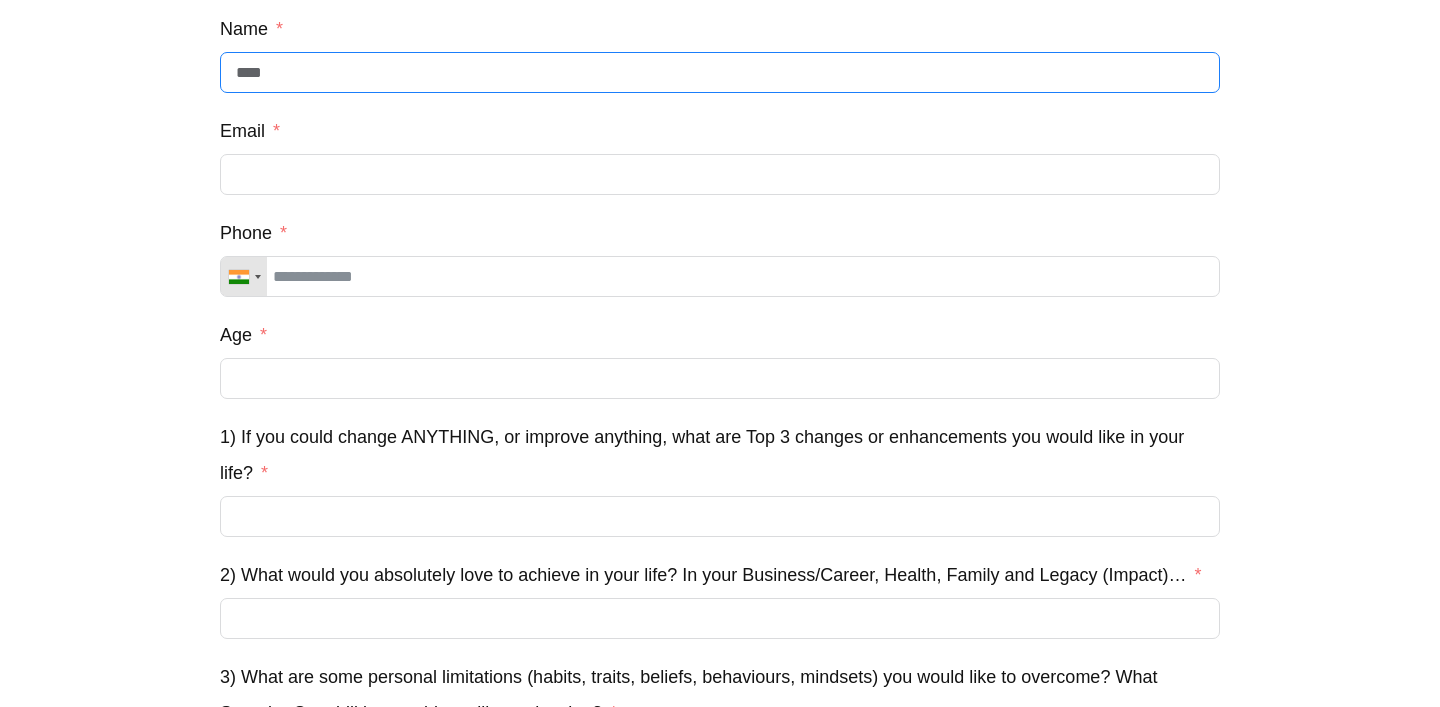 type on "****" 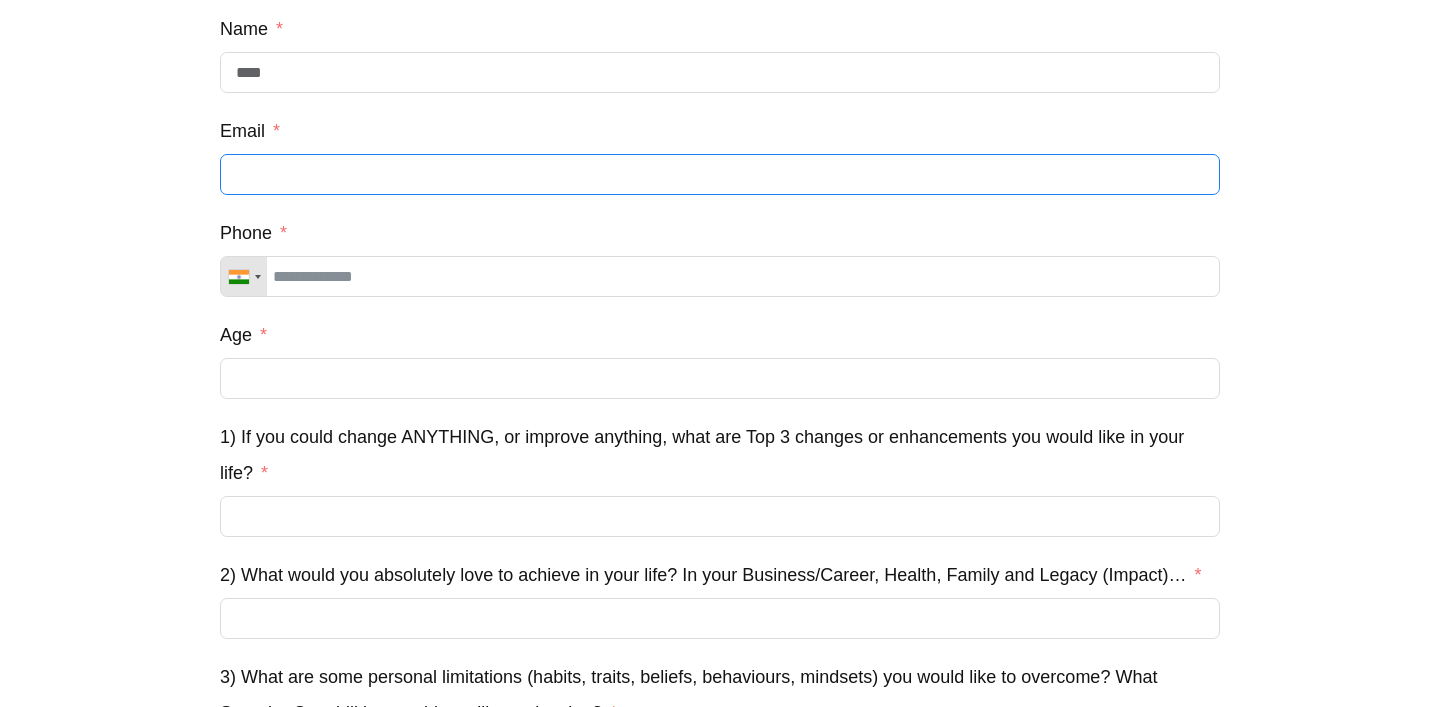 click on "Email" at bounding box center [720, 174] 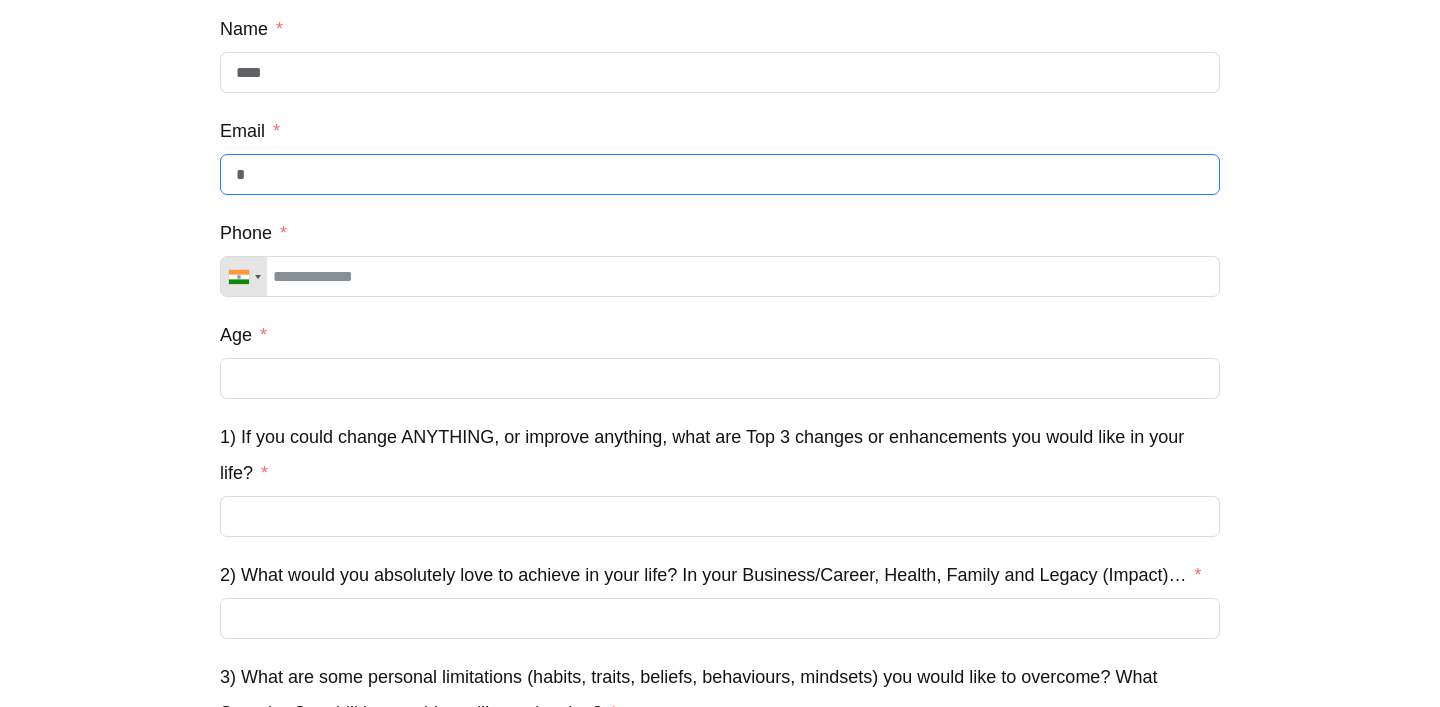 type on "**********" 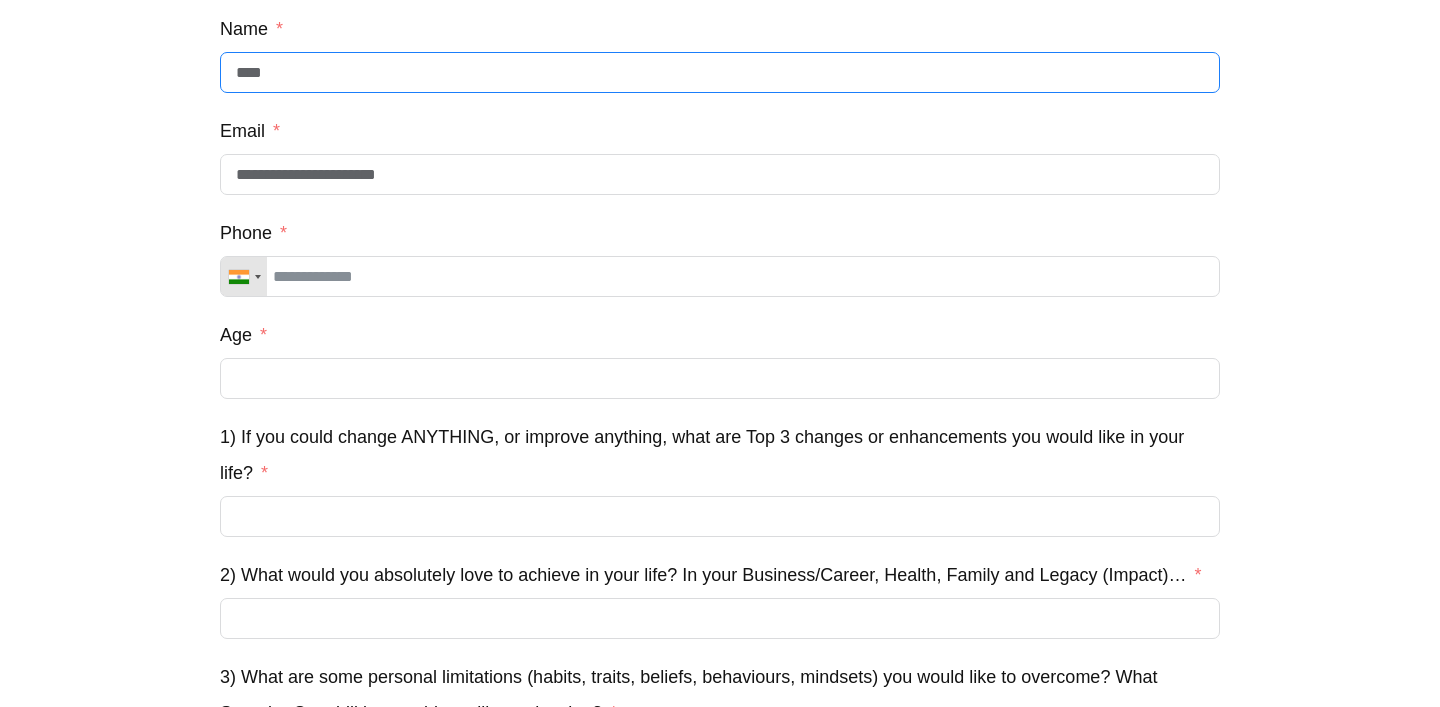 click on "****" at bounding box center [720, 72] 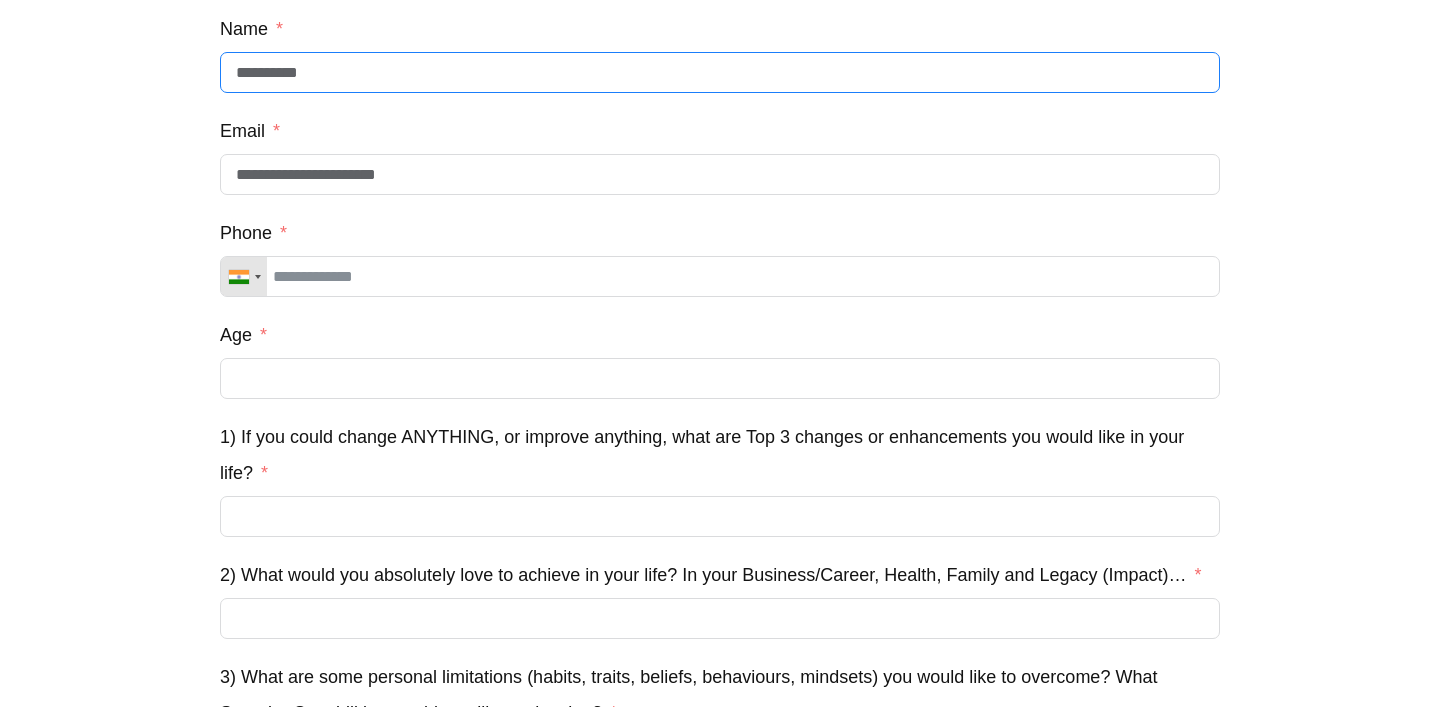 type on "**********" 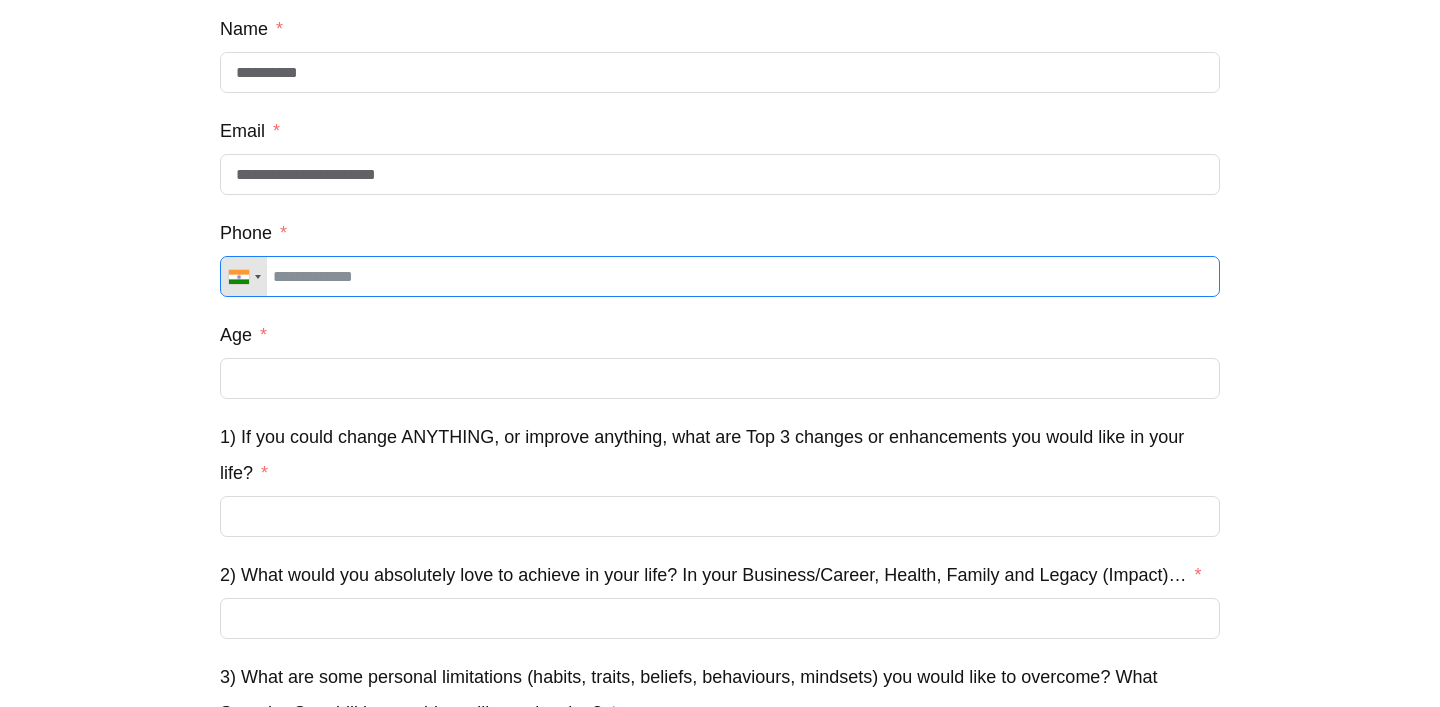 click on "Phone" at bounding box center (720, 276) 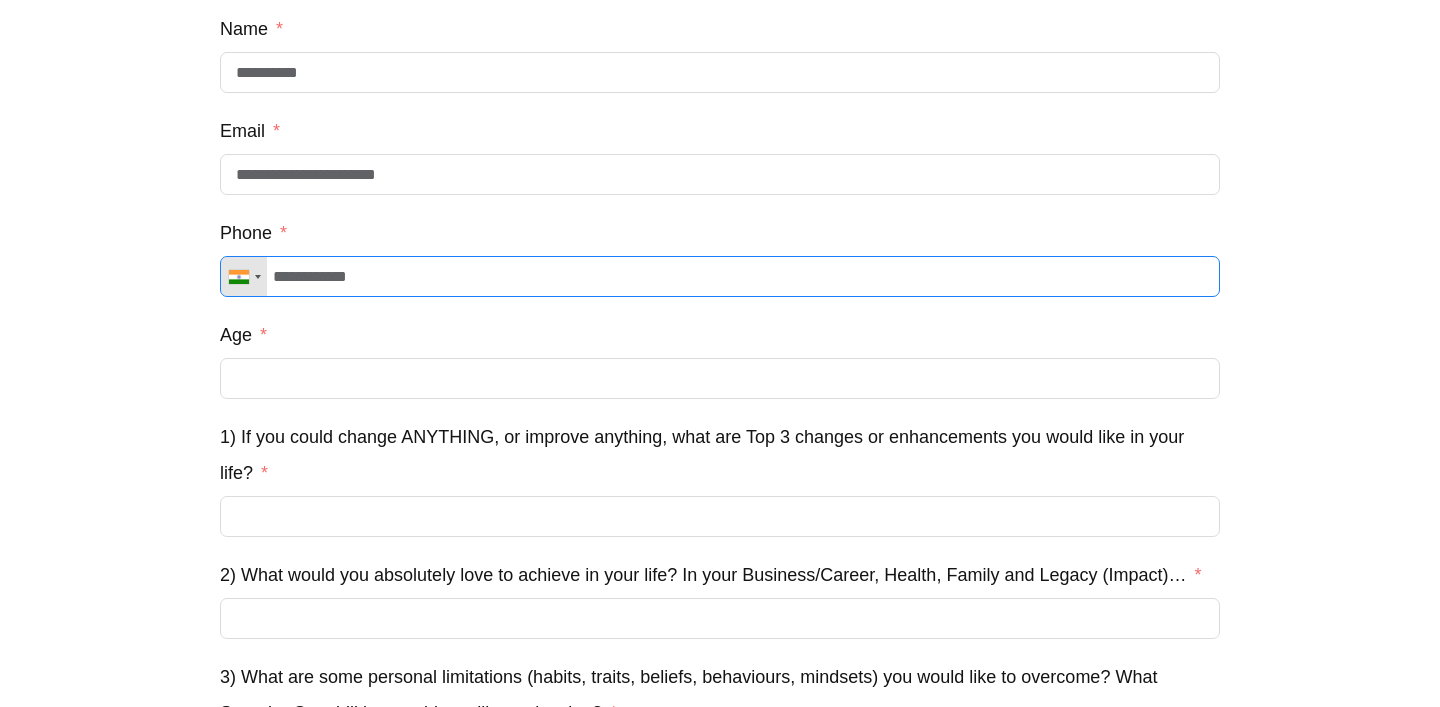 type on "**********" 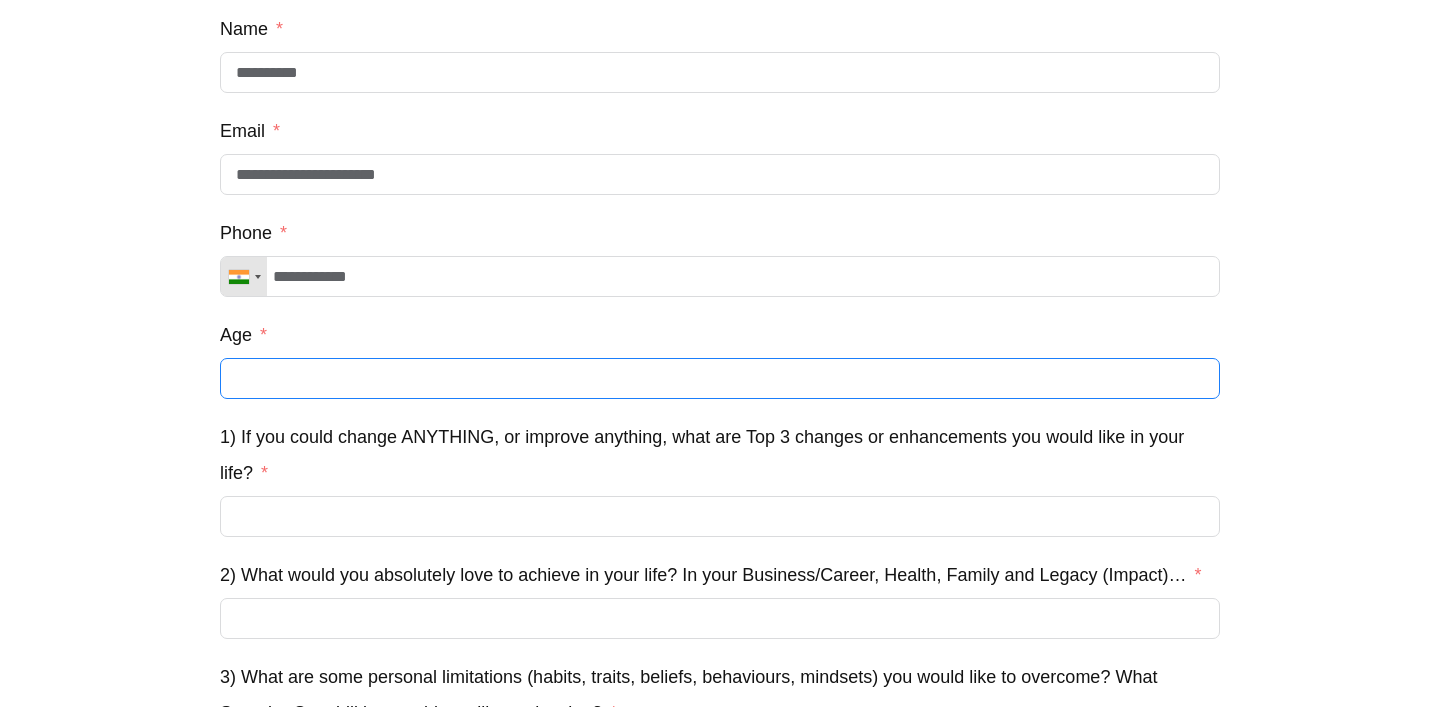 click on "Age" at bounding box center (720, 378) 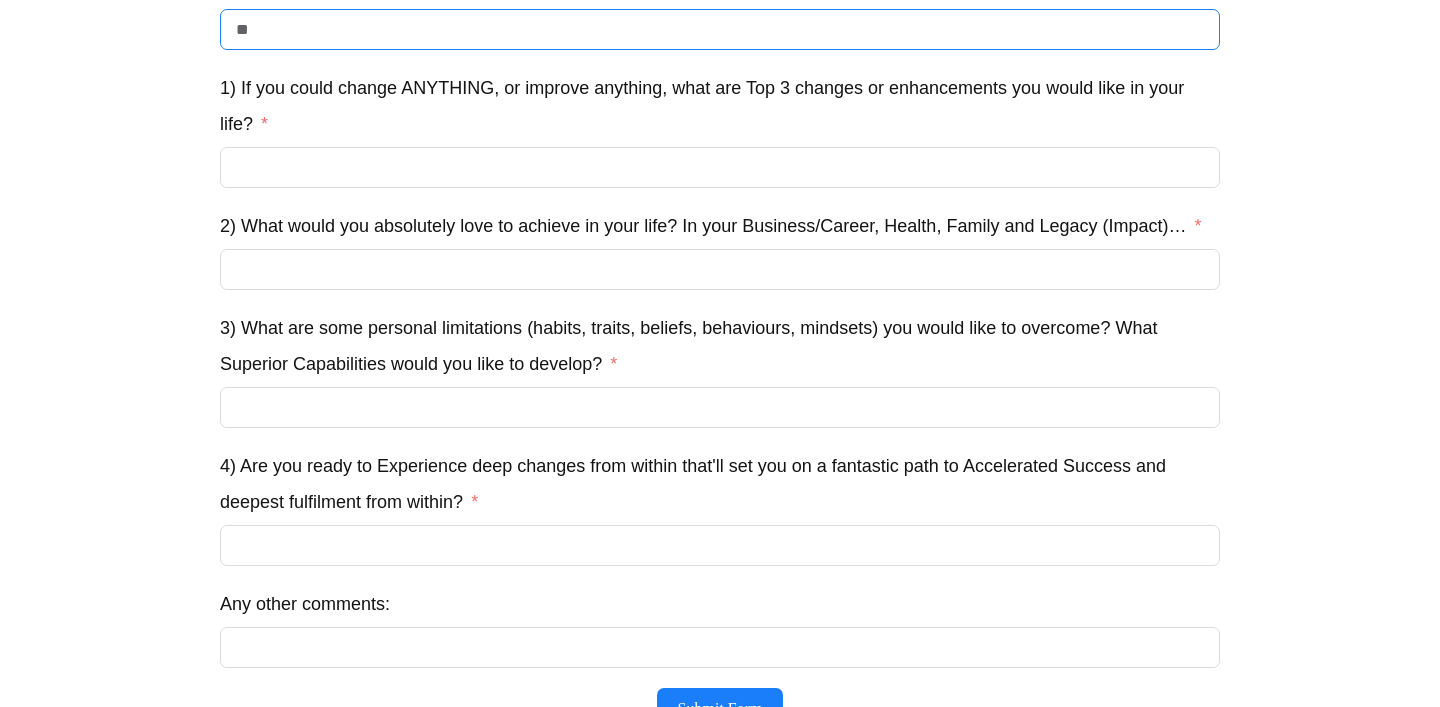 scroll, scrollTop: 385, scrollLeft: 0, axis: vertical 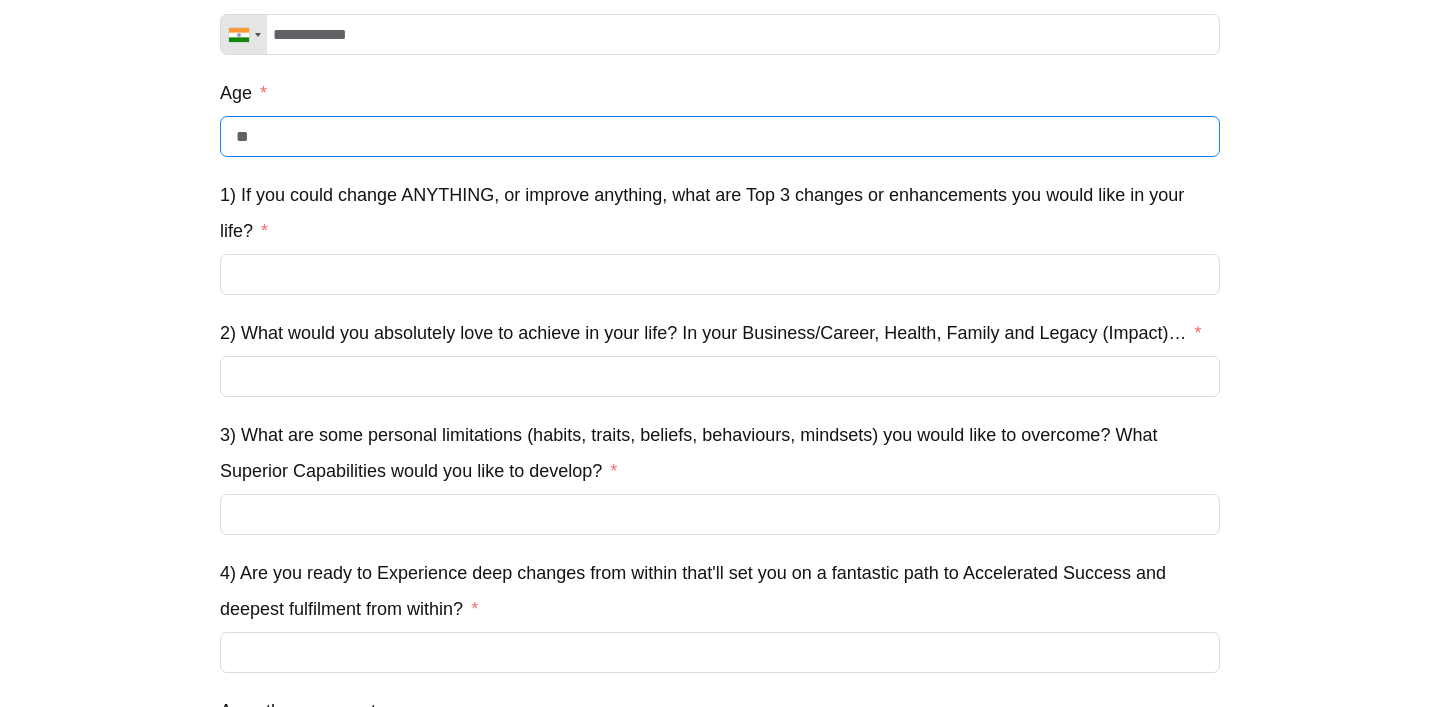 type on "**" 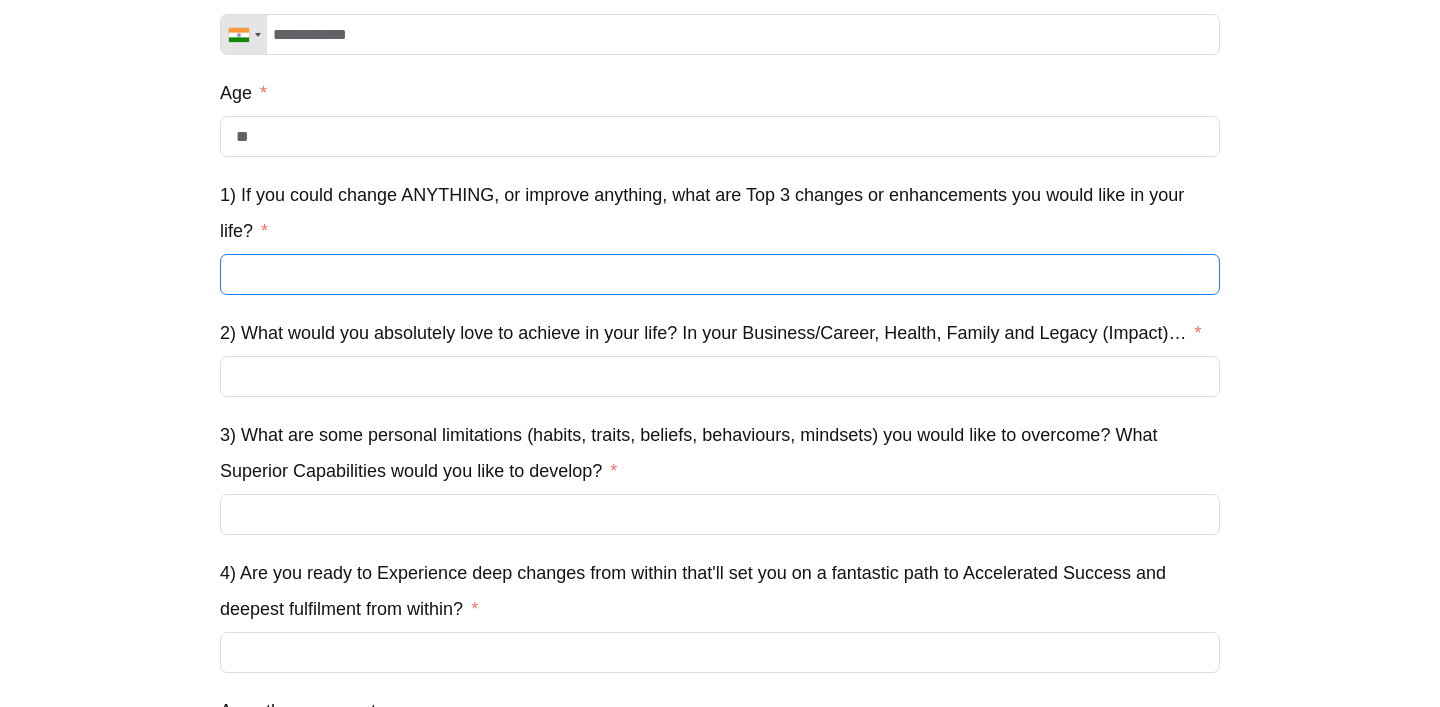 click on "1) If you could change ANYTHING, or improve anything, what are Top 3 changes or enhancements you would like in your life?" at bounding box center [720, 274] 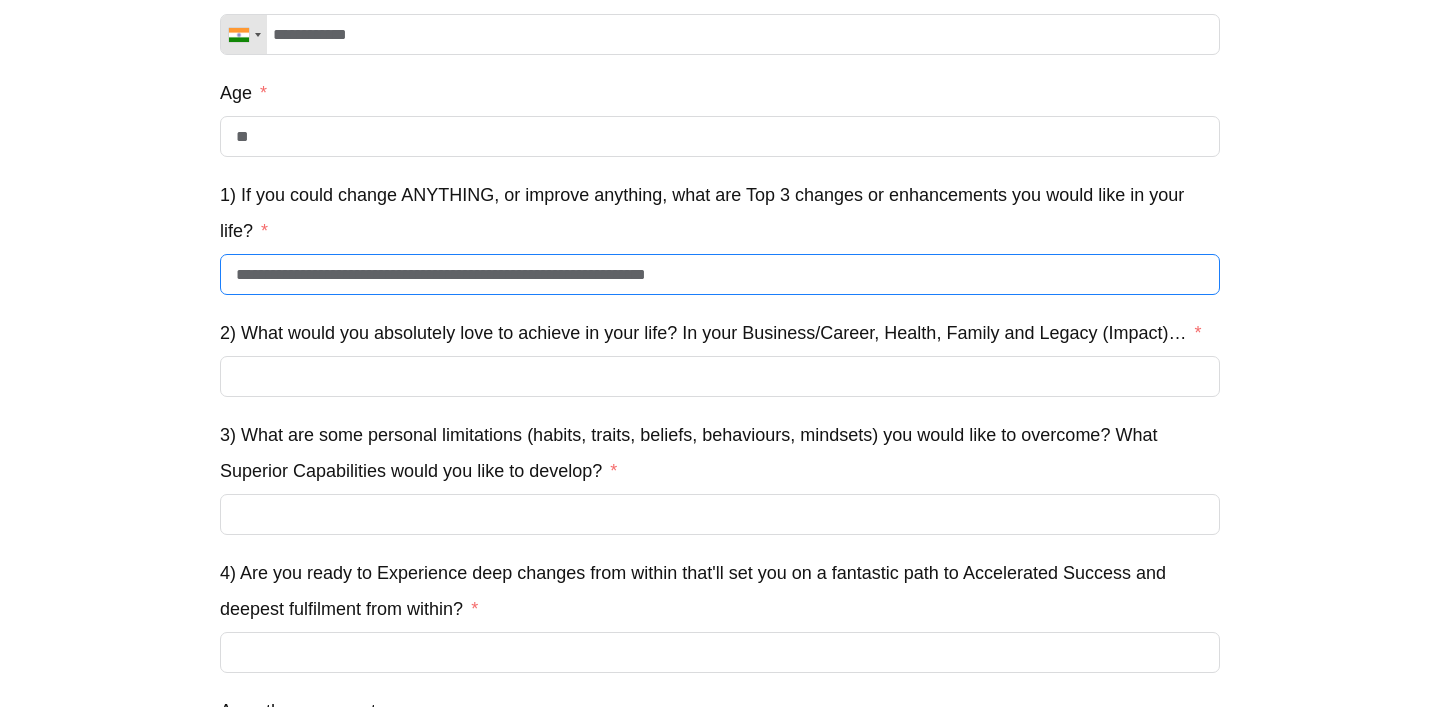 drag, startPoint x: 694, startPoint y: 277, endPoint x: 508, endPoint y: 270, distance: 186.13167 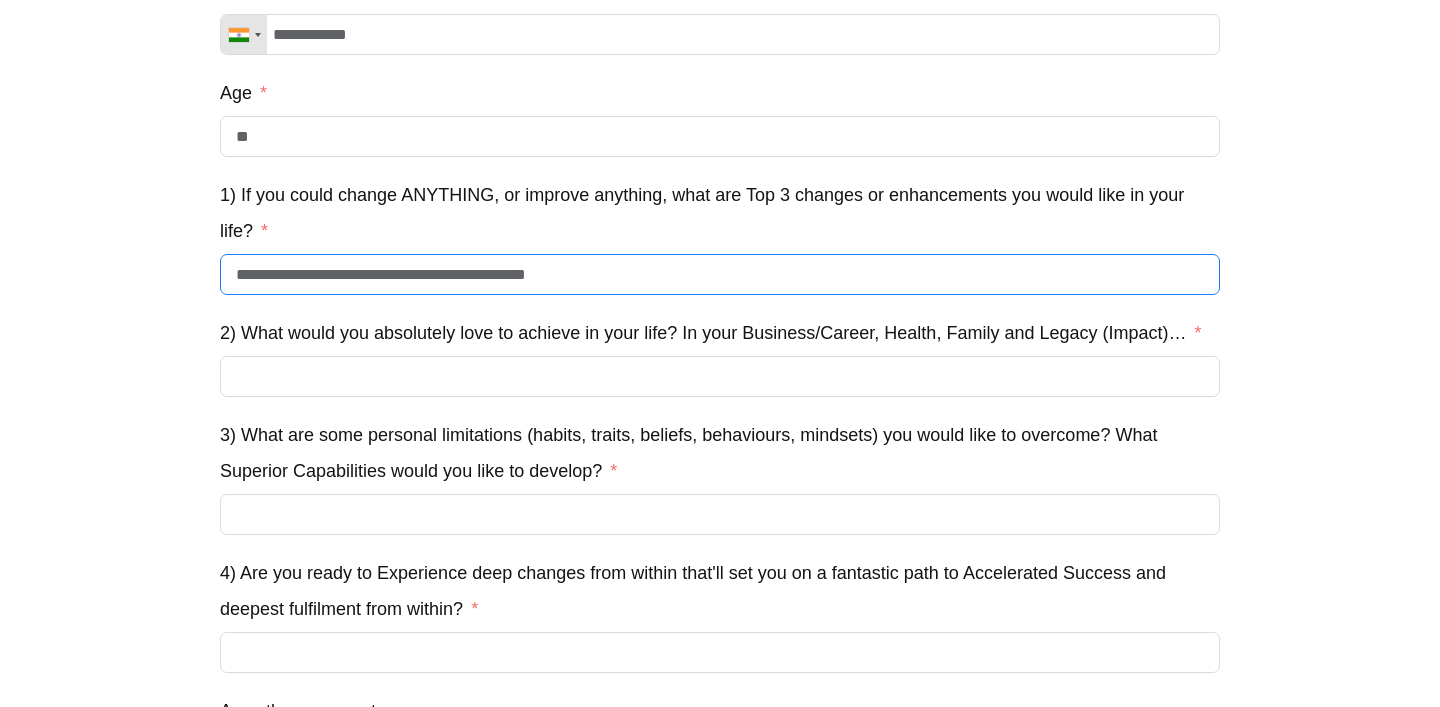type on "**********" 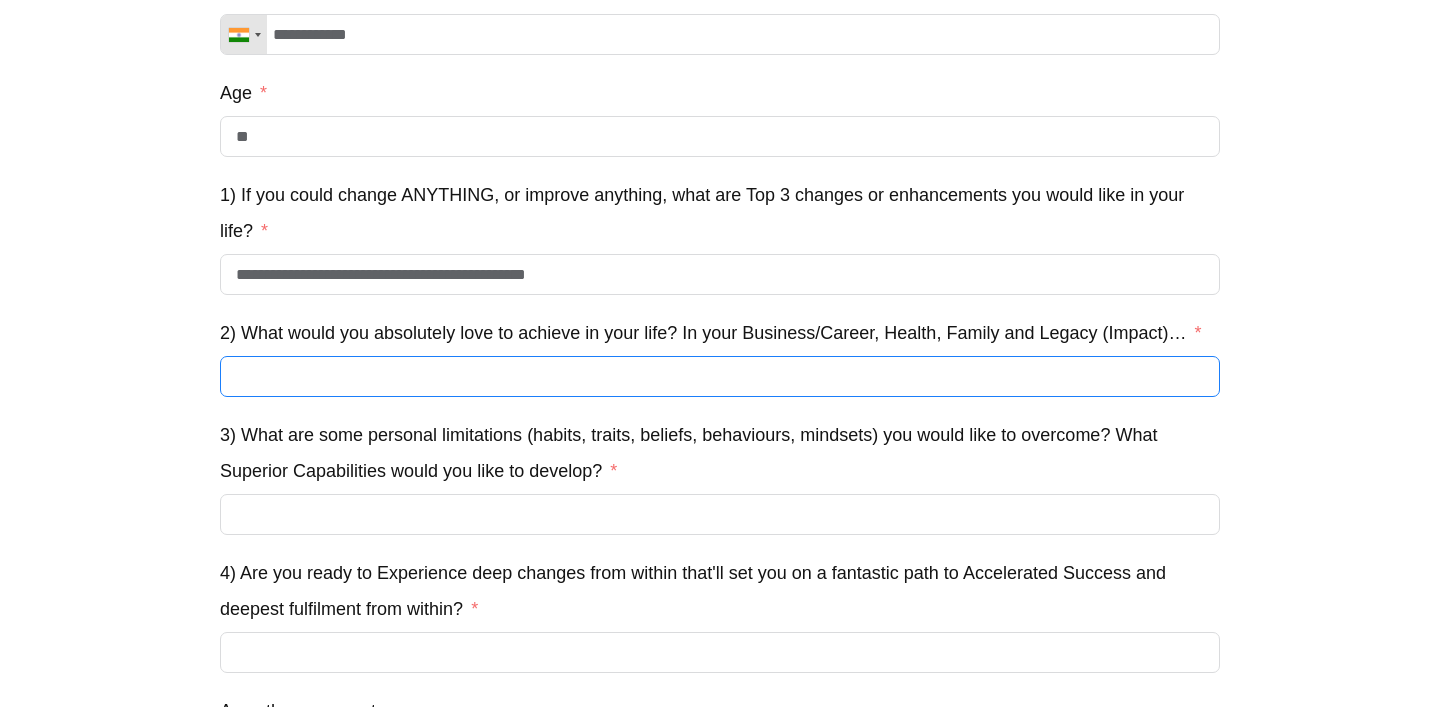 click on "2) What would you absolutely love to achieve in your life? In your Business/Career, Health, Family and Legacy (Impact)…" at bounding box center (720, 376) 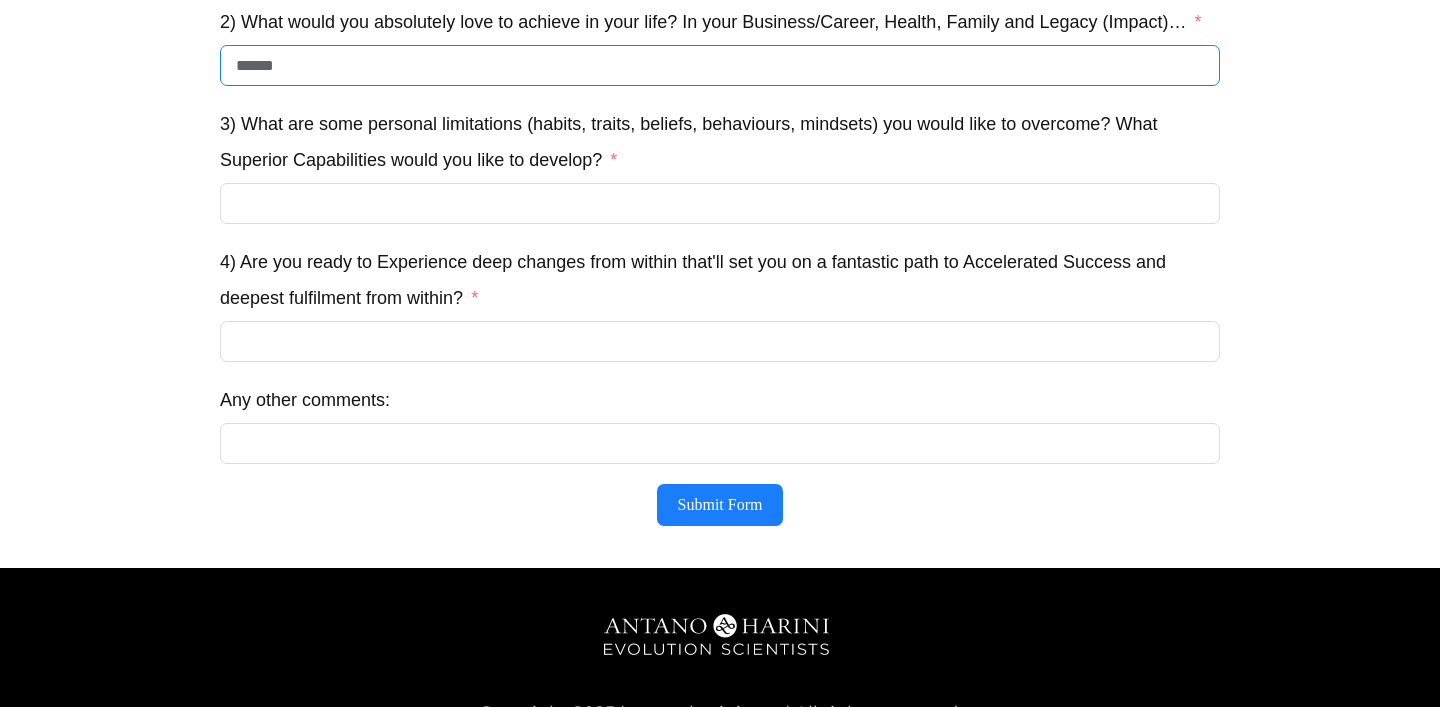 scroll, scrollTop: 700, scrollLeft: 0, axis: vertical 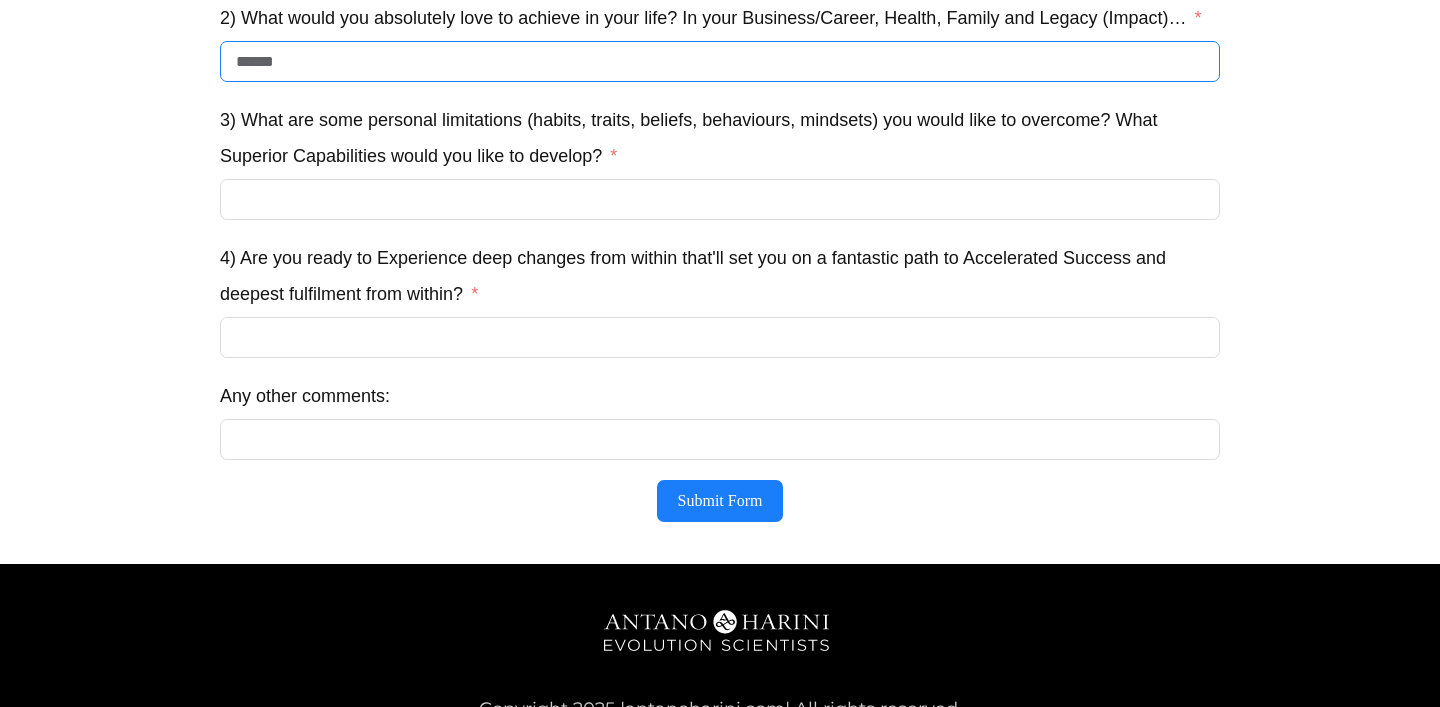 type on "******" 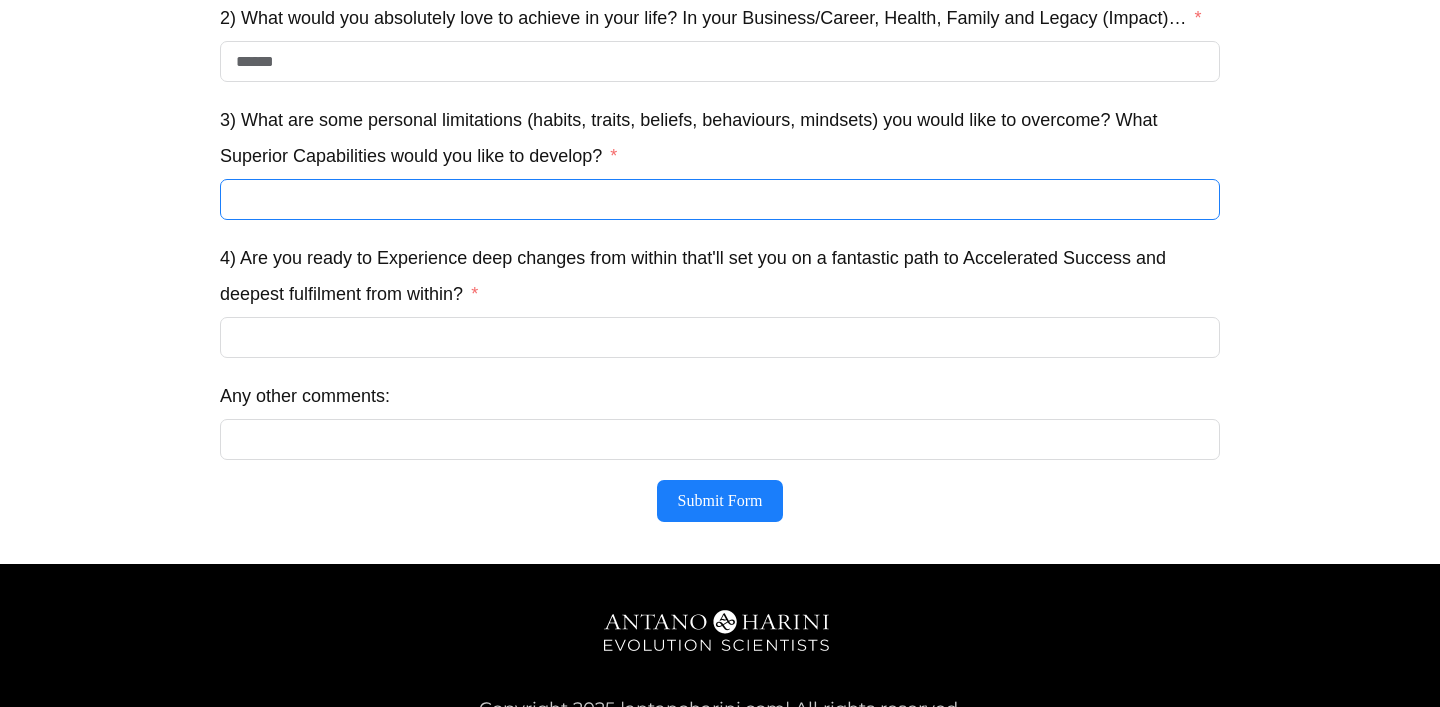 click on "3) What are some personal limitations (habits, traits, beliefs, behaviours, mindsets) you would like to overcome? What Superior Capabilities would you like to develop?" at bounding box center (720, 199) 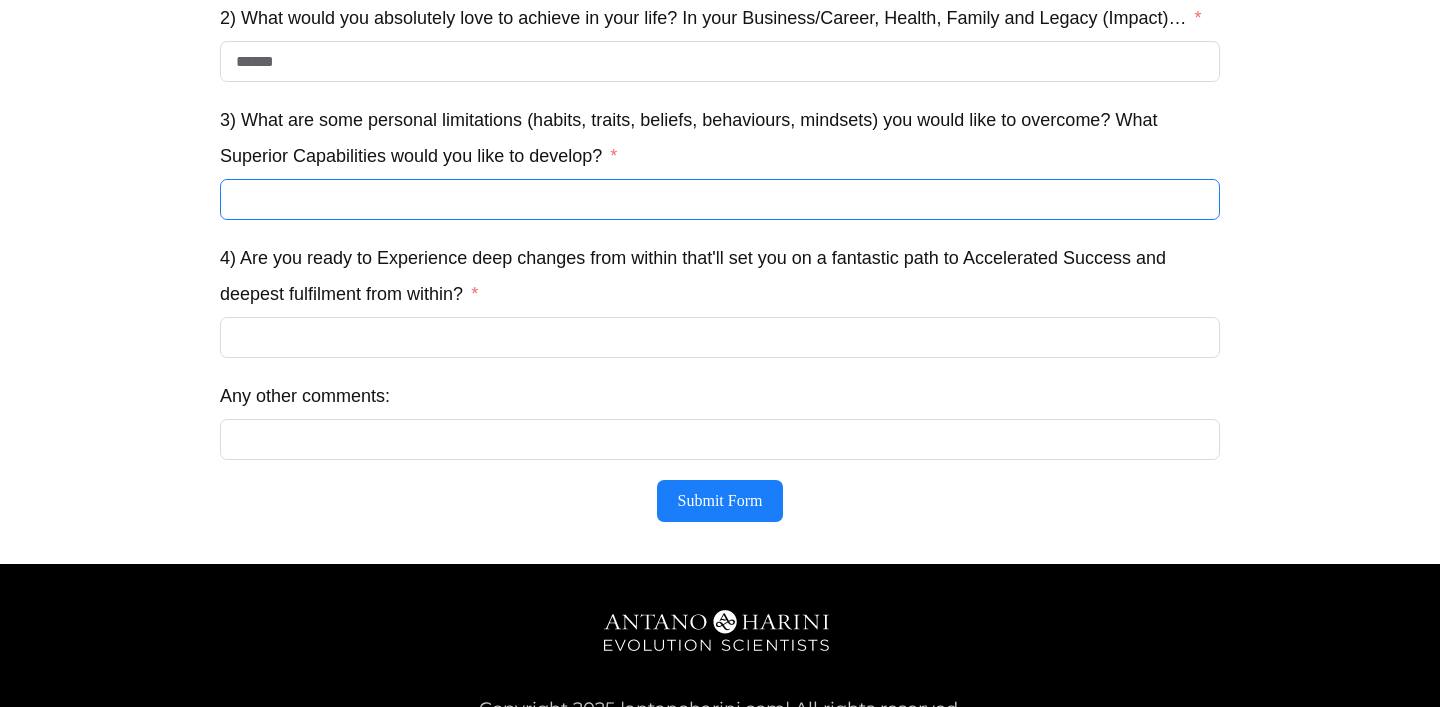 type on "**********" 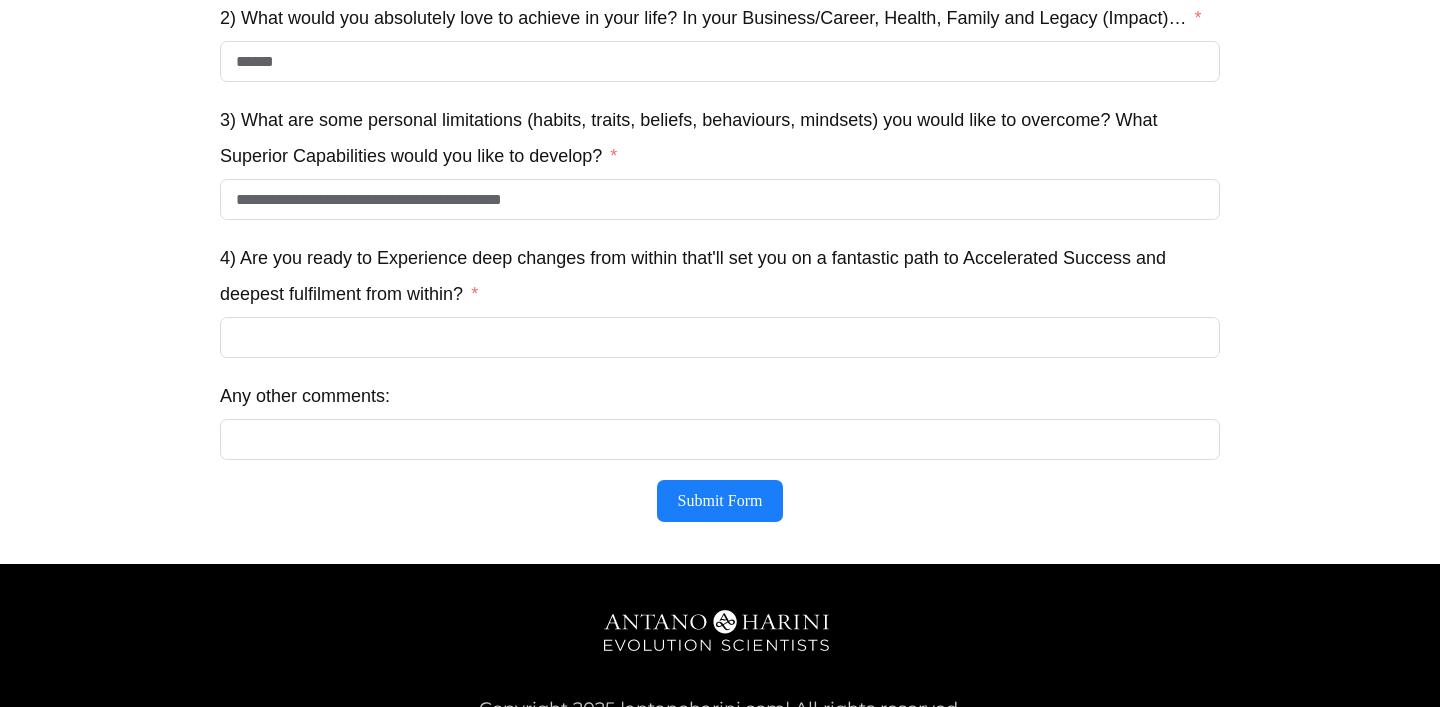 click on "4) Are you ready to Experience deep changes from within that'll set you on a fantastic path to Accelerated Success and deepest fulfilment from within?" at bounding box center [720, 299] 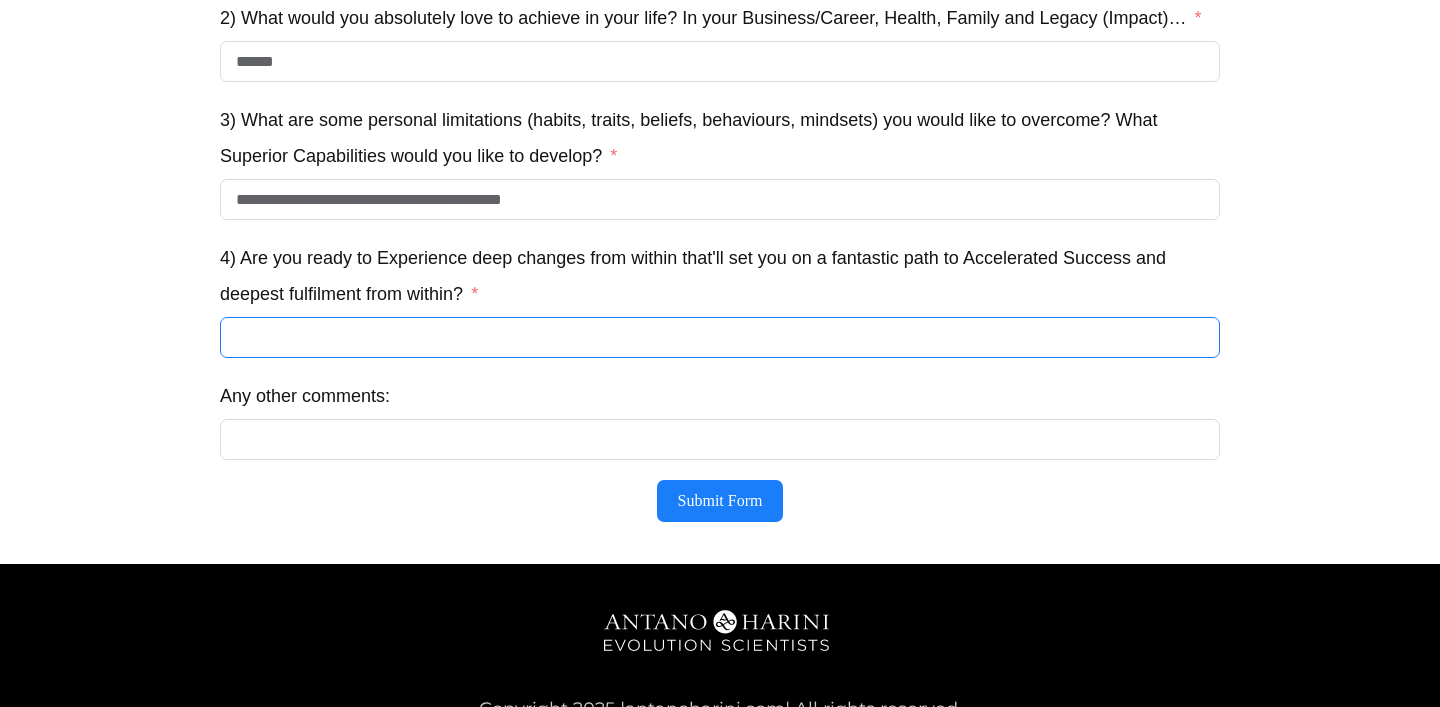 click on "4) Are you ready to Experience deep changes from within that'll set you on a fantastic path to Accelerated Success and deepest fulfilment from within?" at bounding box center (720, 337) 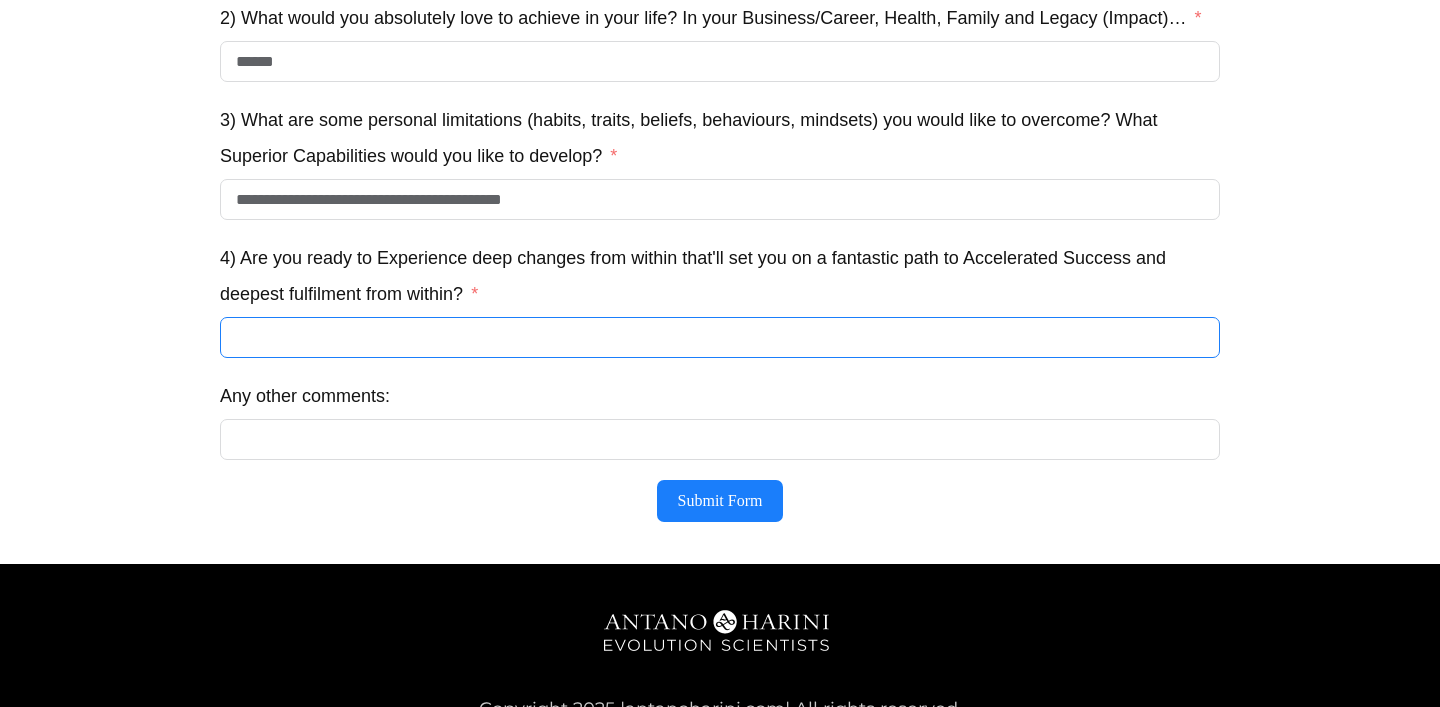 type on "**********" 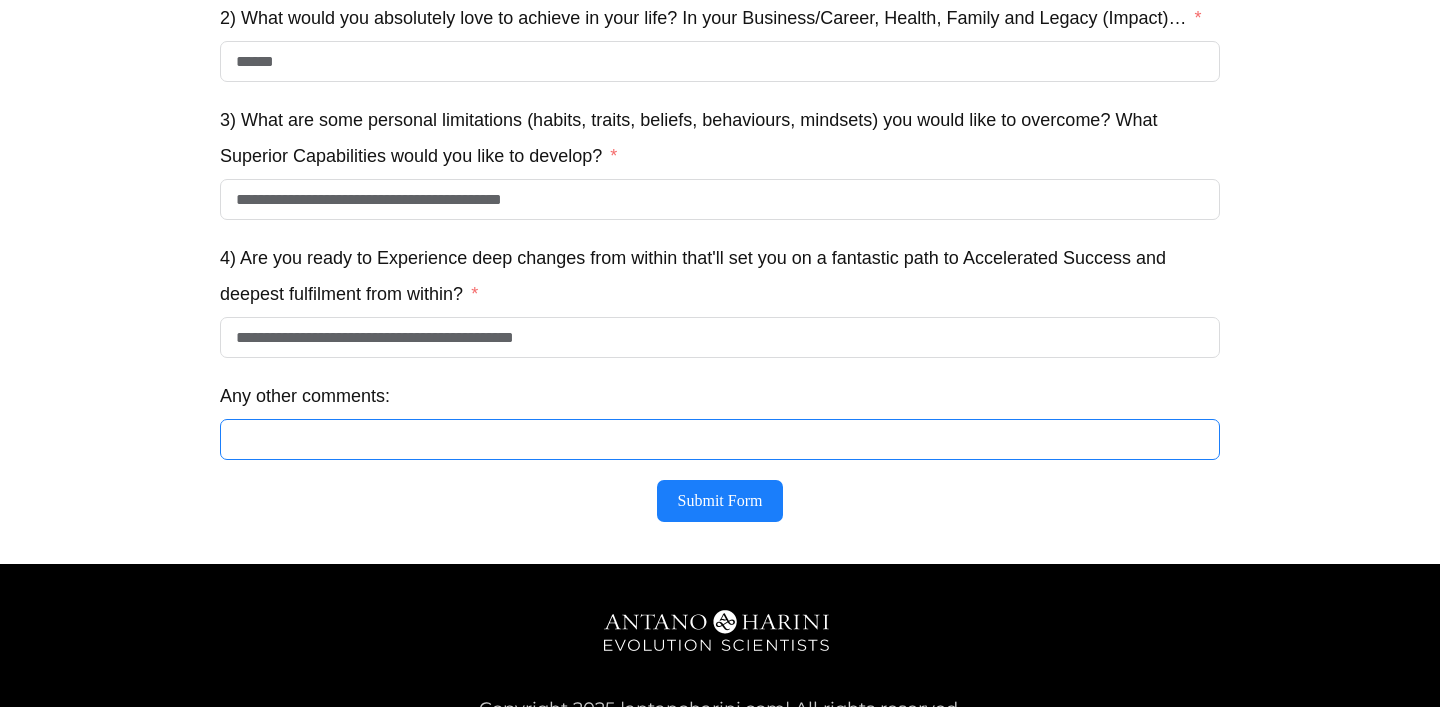 click on "Any other comments:" at bounding box center [720, 439] 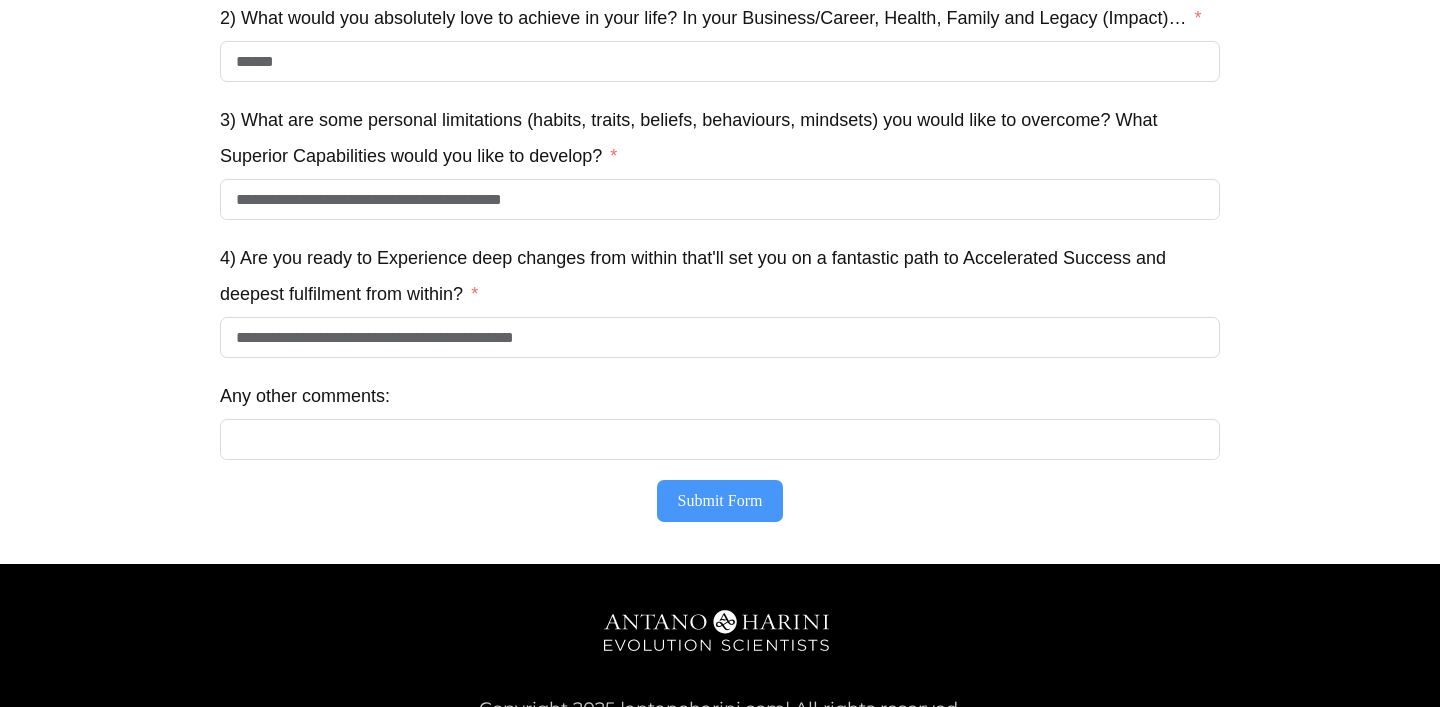 click on "Submit Form" at bounding box center [720, 501] 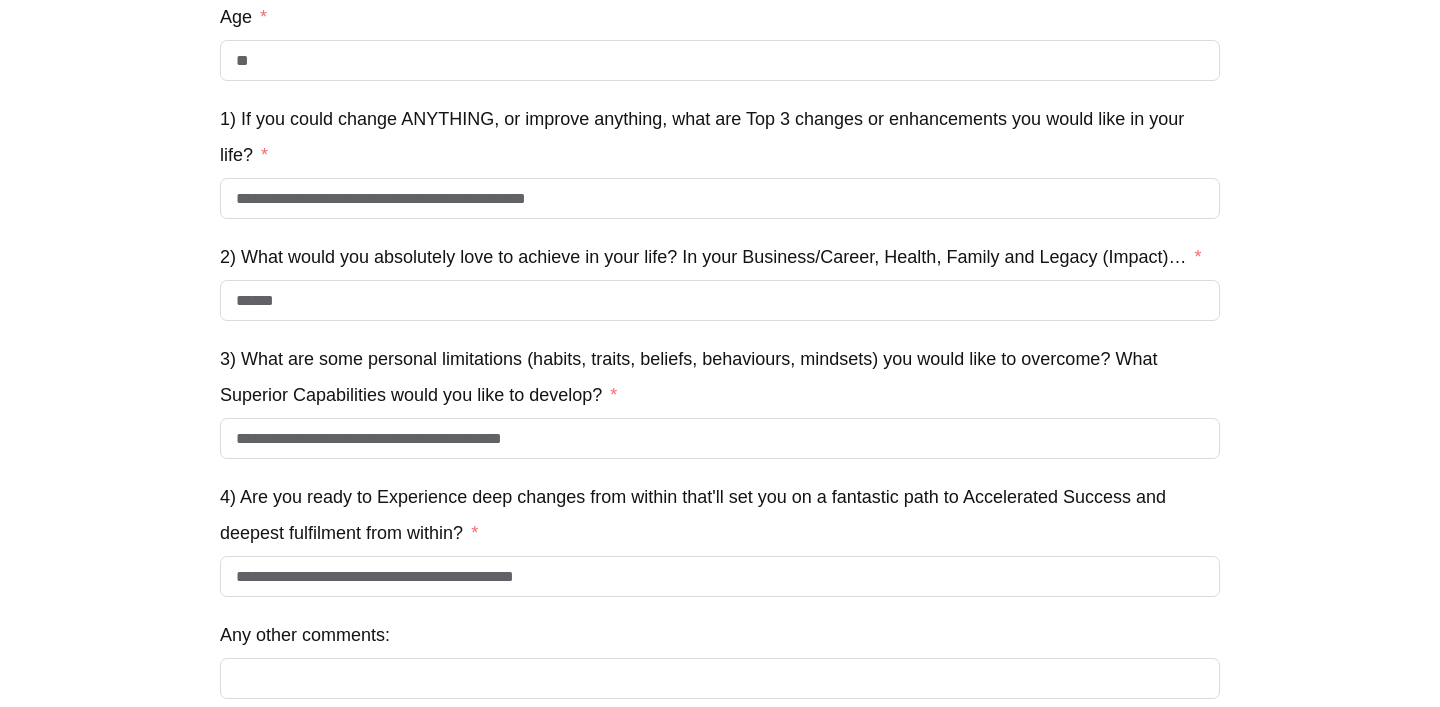 scroll, scrollTop: 795, scrollLeft: 0, axis: vertical 